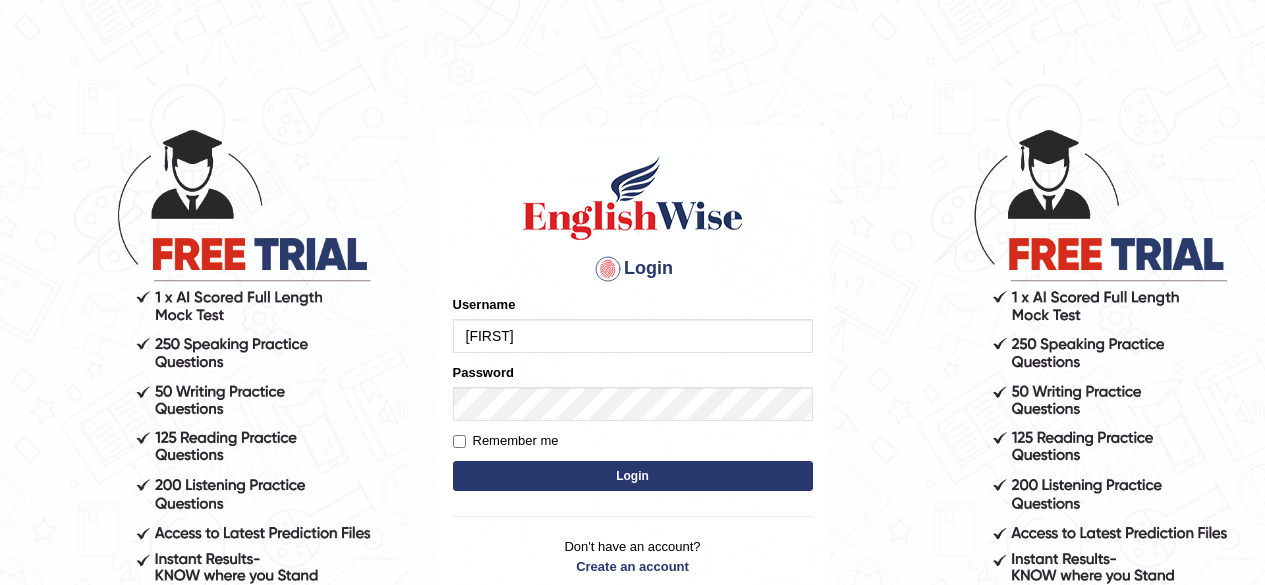 scroll, scrollTop: 0, scrollLeft: 0, axis: both 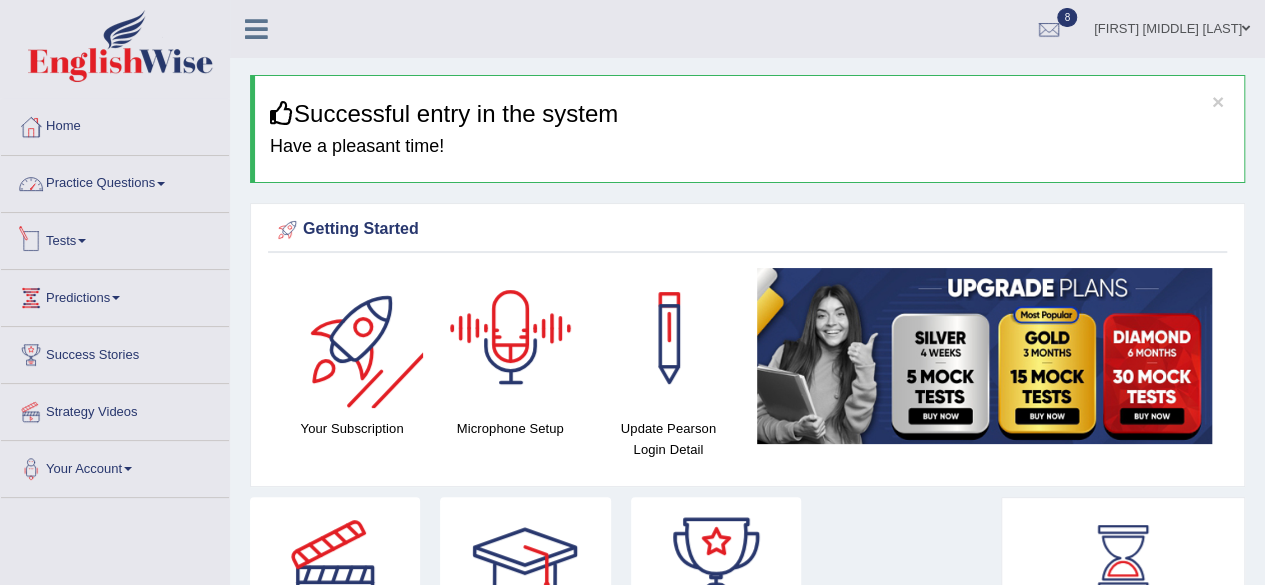 click on "Practice Questions" at bounding box center [115, 181] 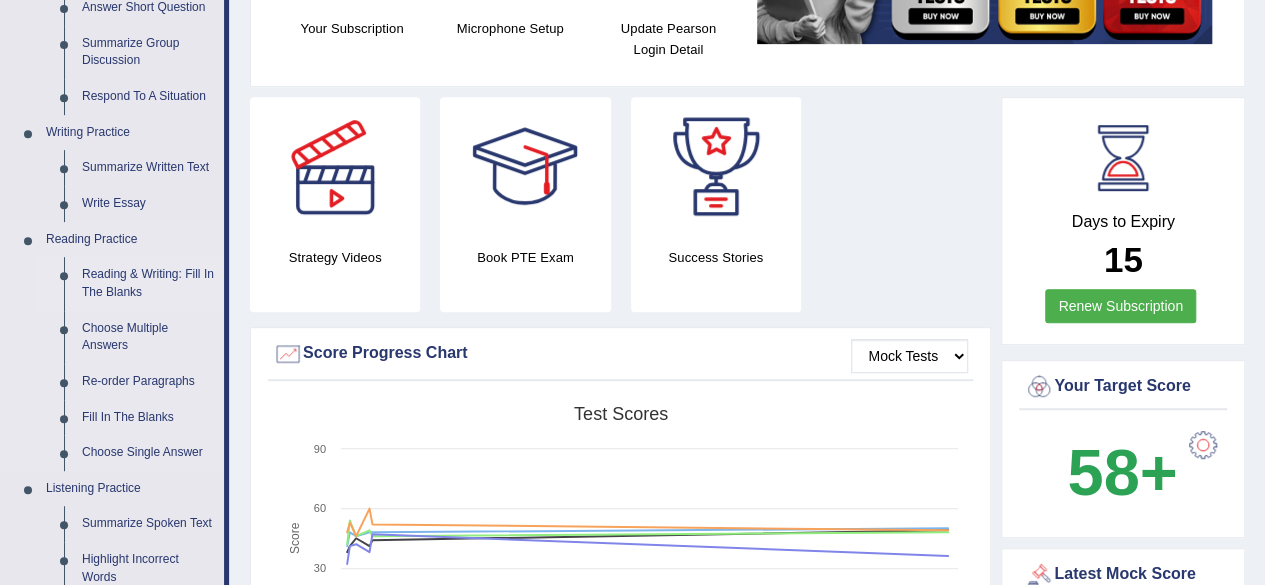 scroll, scrollTop: 300, scrollLeft: 0, axis: vertical 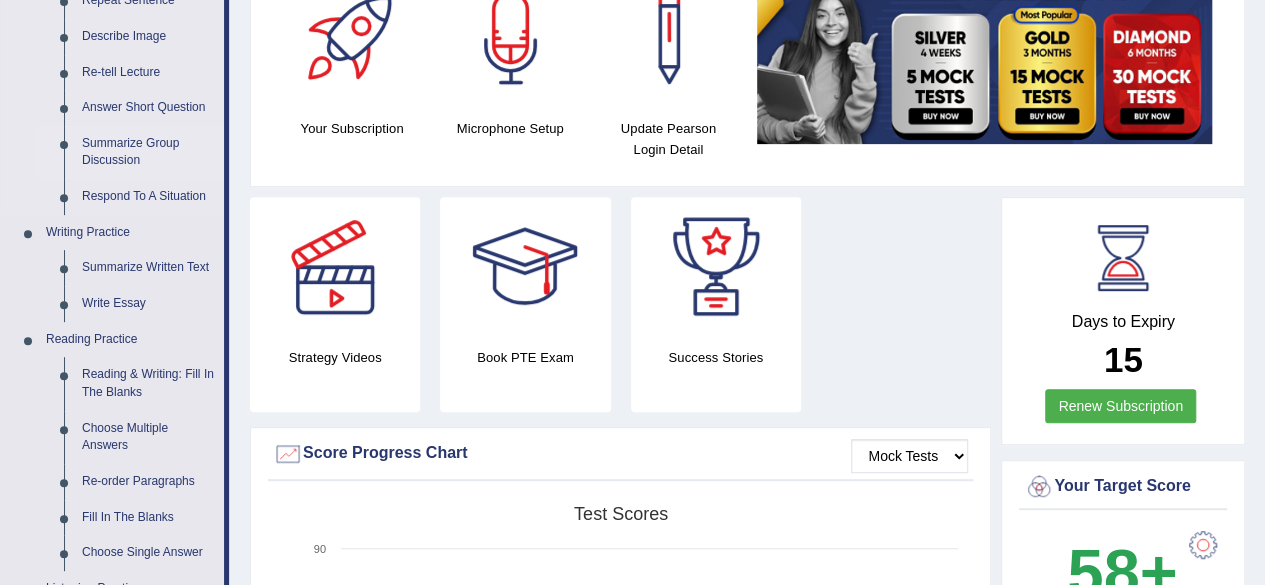 click on "Summarize Group Discussion" at bounding box center [148, 152] 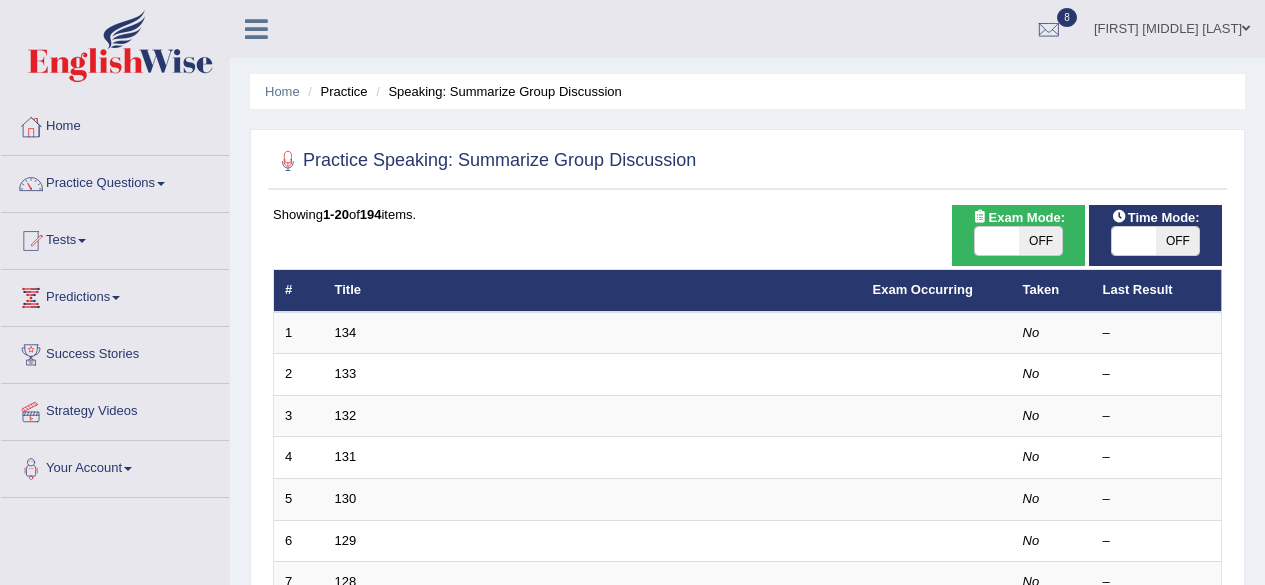 scroll, scrollTop: 0, scrollLeft: 0, axis: both 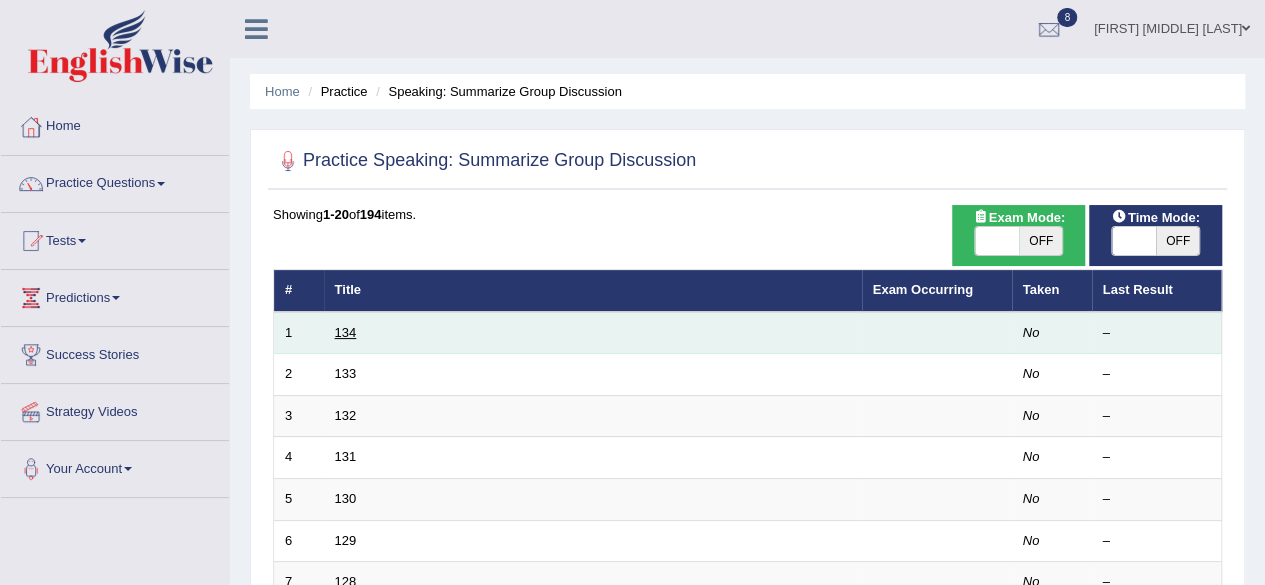 click on "134" at bounding box center (346, 332) 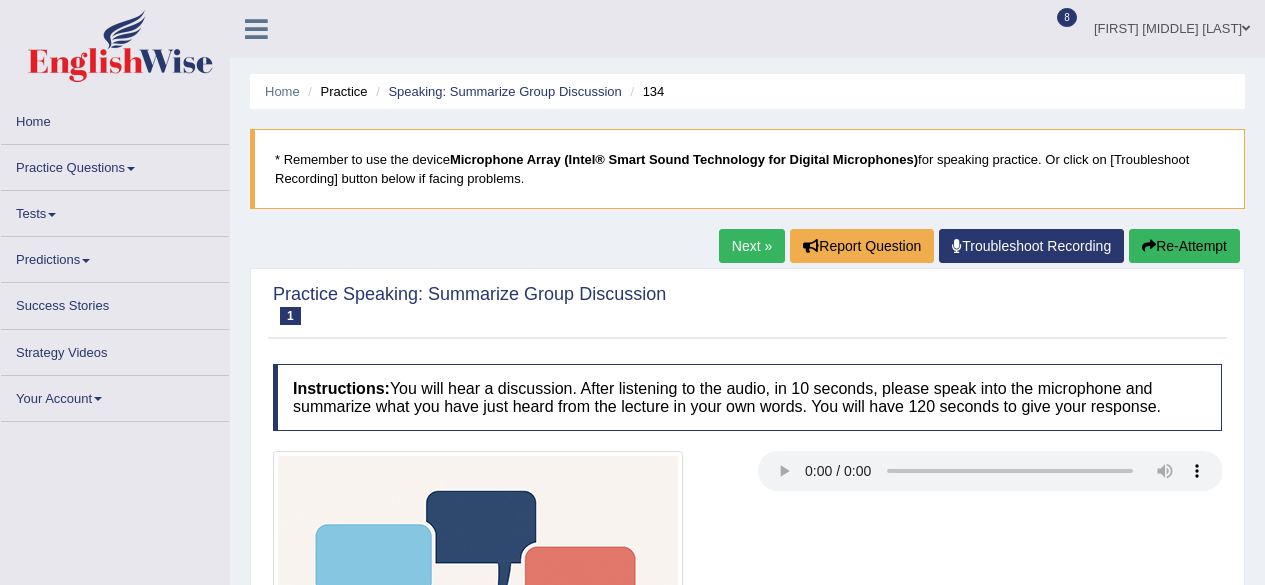 scroll, scrollTop: 90, scrollLeft: 0, axis: vertical 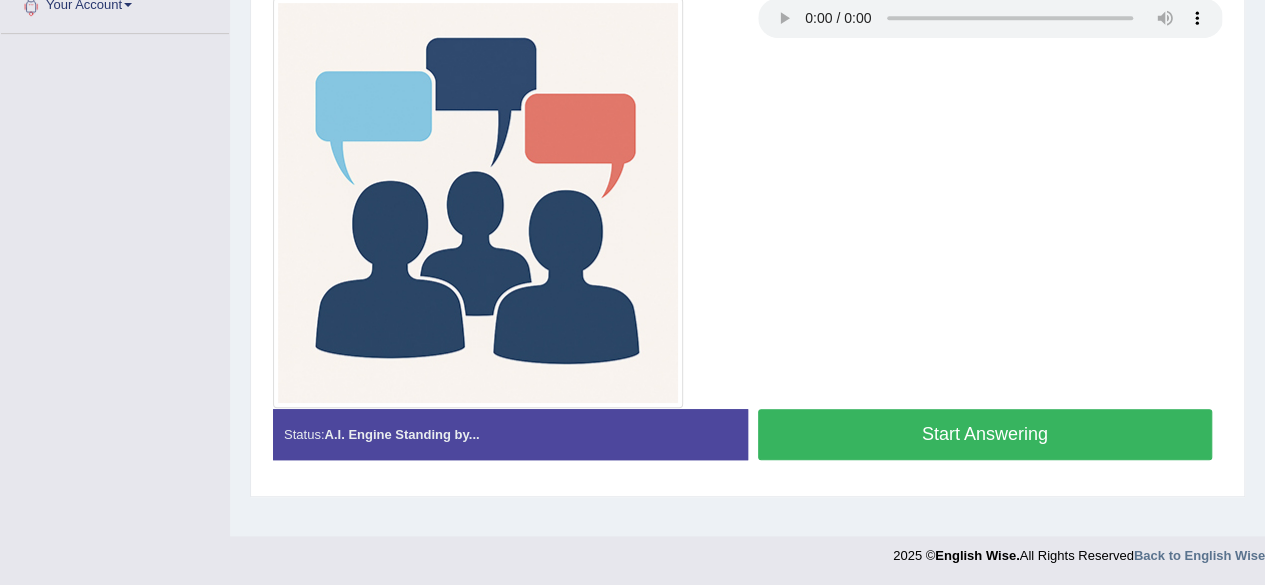 click on "Start Answering" at bounding box center (985, 434) 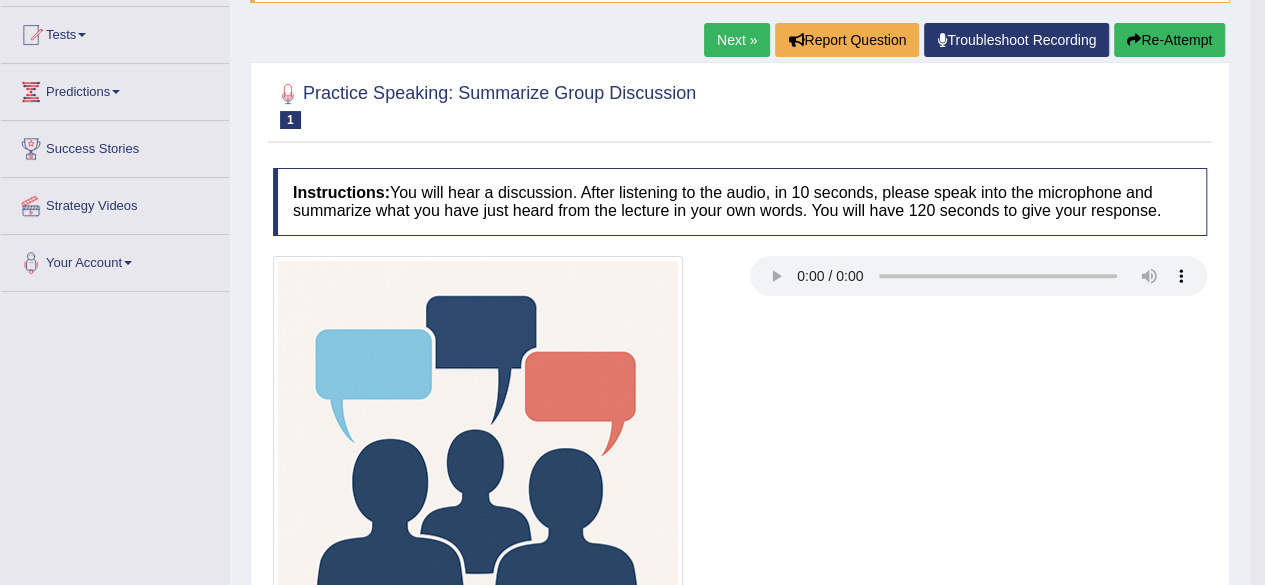 scroll, scrollTop: 0, scrollLeft: 0, axis: both 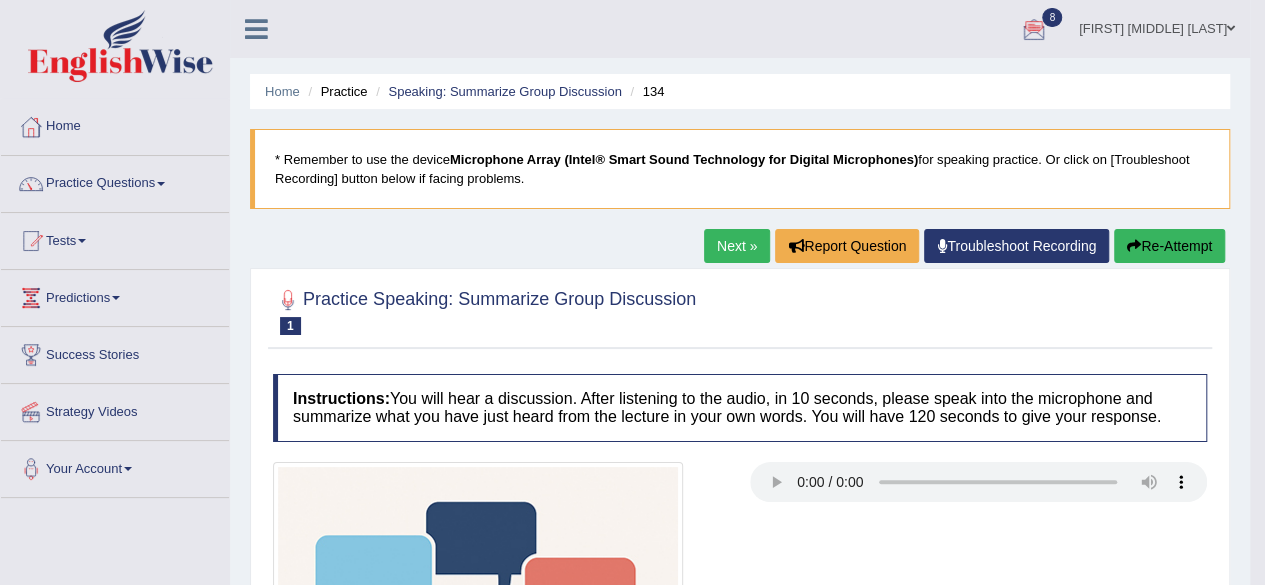 click on "Next »" at bounding box center (737, 246) 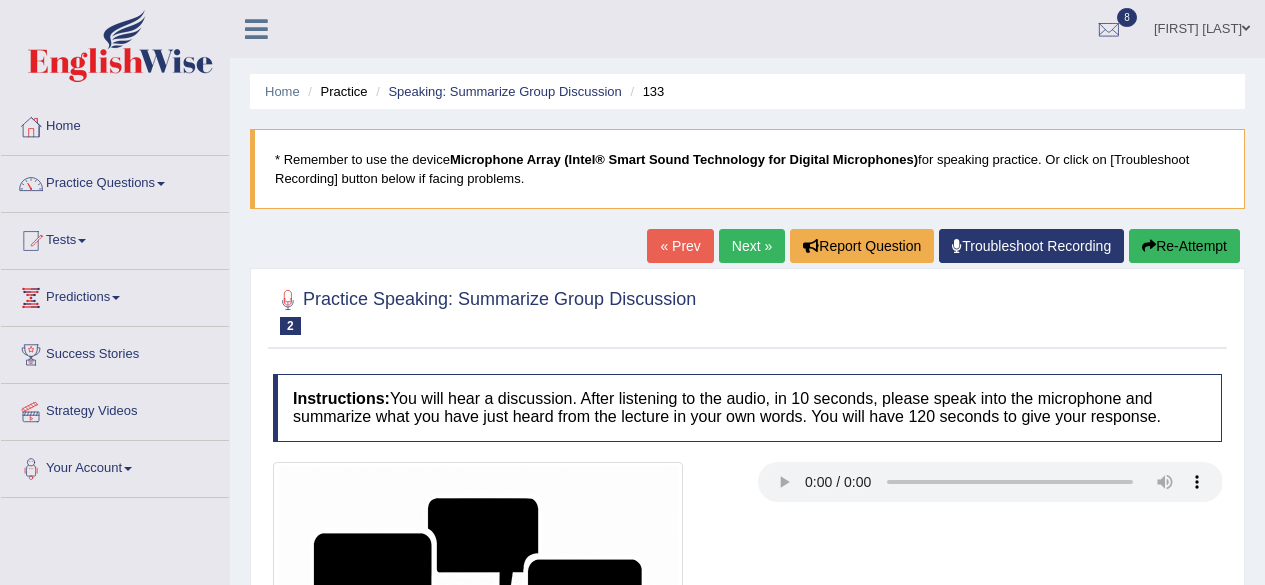 scroll, scrollTop: 0, scrollLeft: 0, axis: both 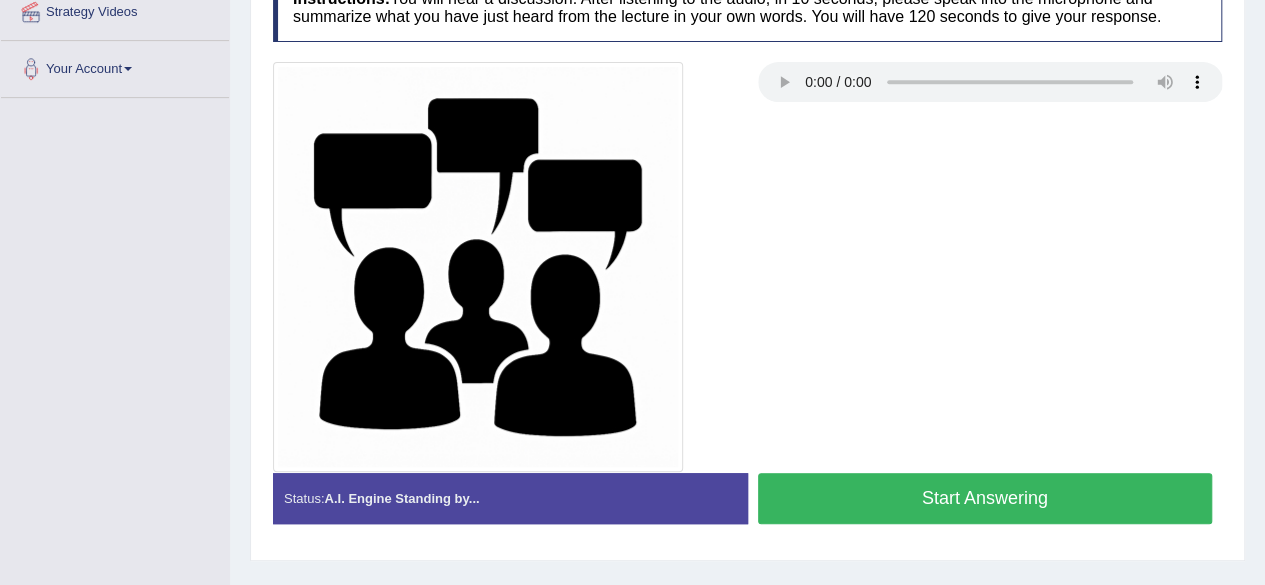 click on "Start Answering" at bounding box center (985, 498) 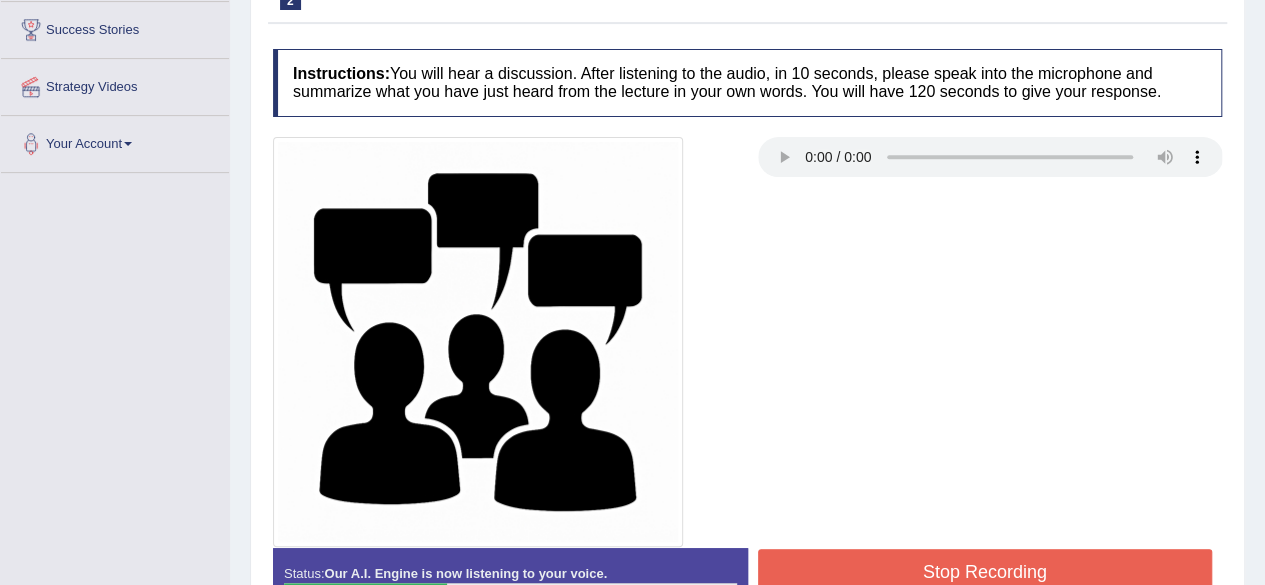 scroll, scrollTop: 464, scrollLeft: 0, axis: vertical 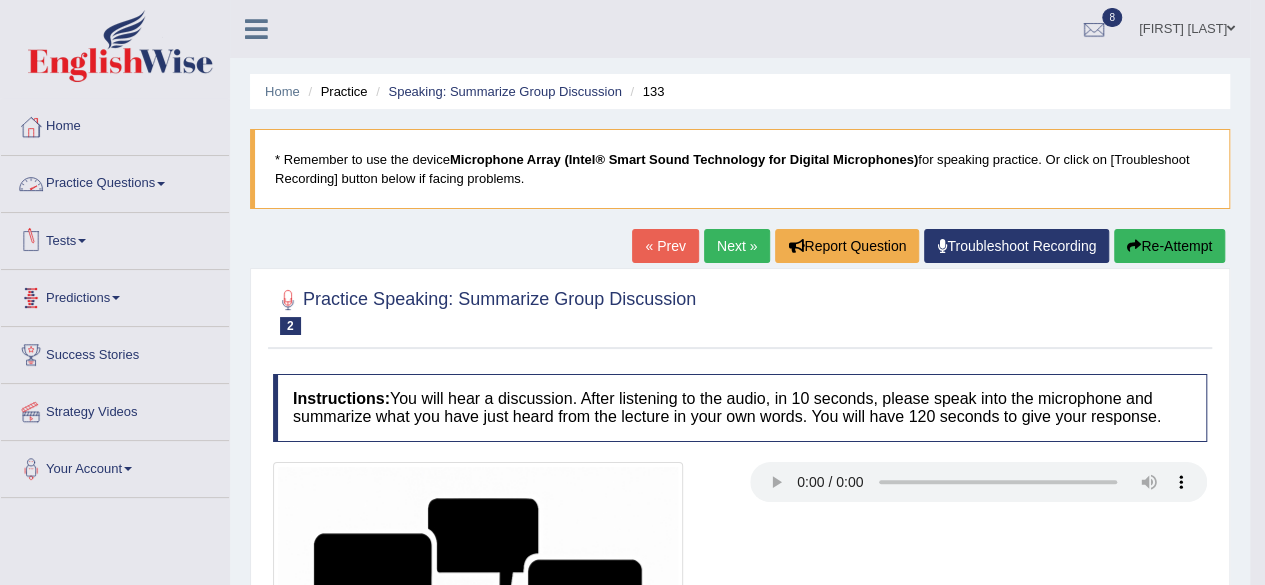 click at bounding box center [161, 184] 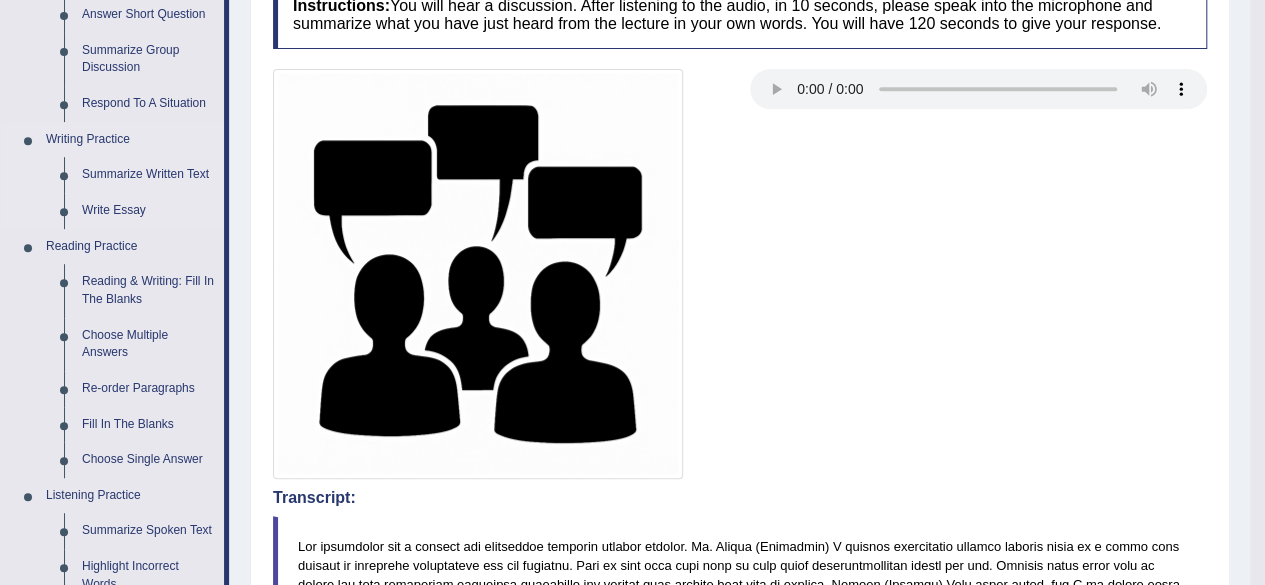 scroll, scrollTop: 500, scrollLeft: 0, axis: vertical 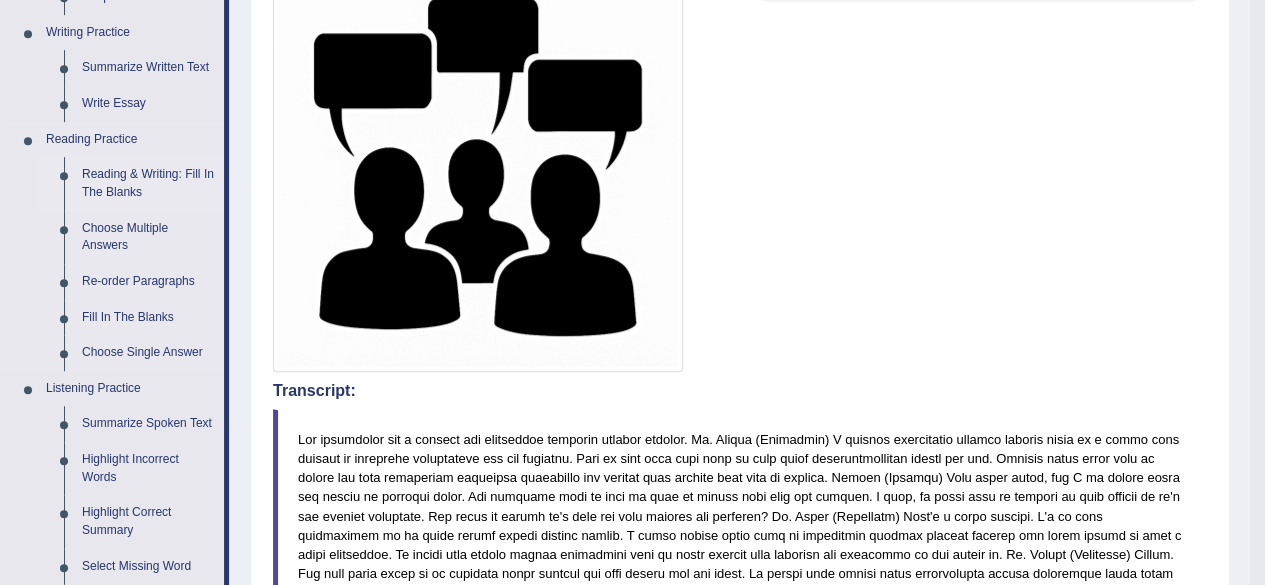 click on "Reading & Writing: Fill In The Blanks" at bounding box center [148, 183] 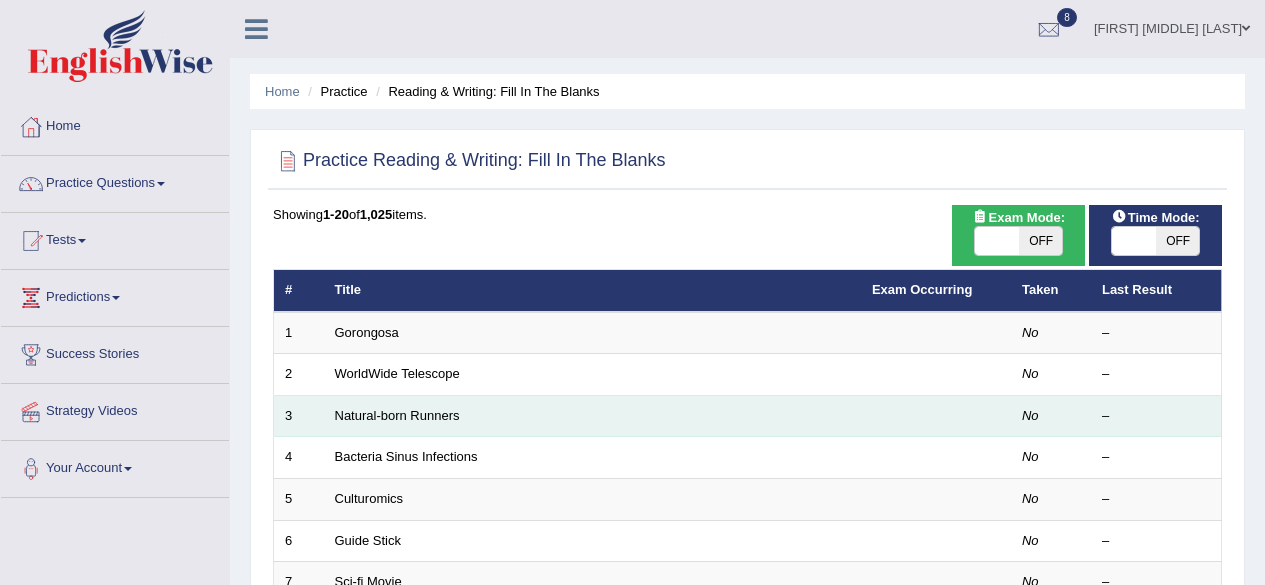 scroll, scrollTop: 0, scrollLeft: 0, axis: both 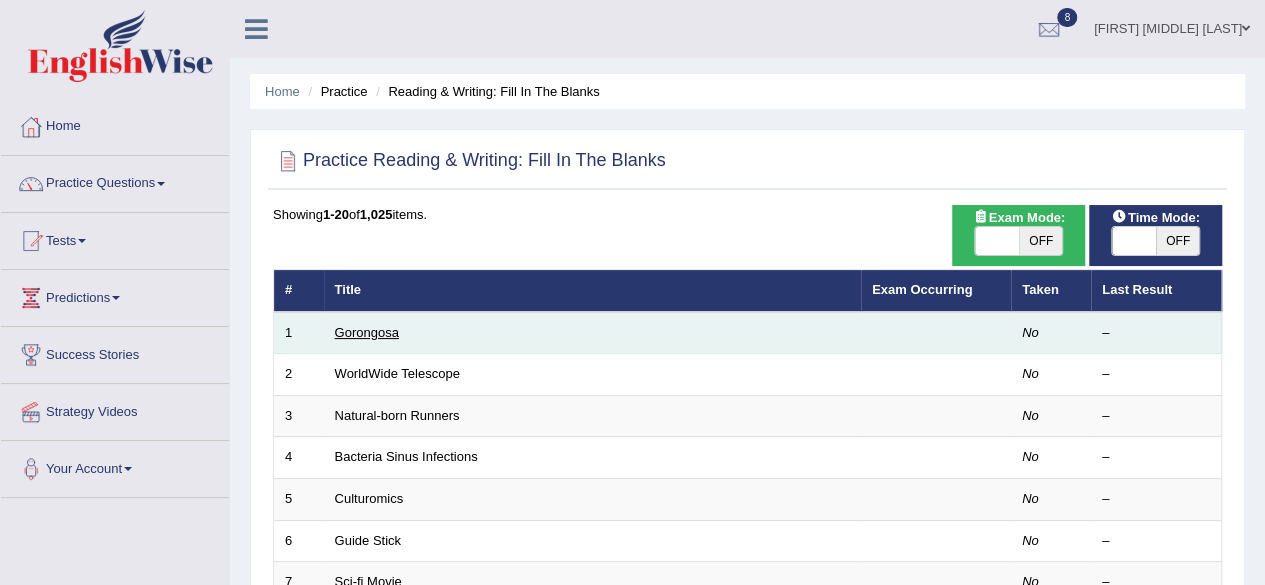 click on "Gorongosa" at bounding box center (367, 332) 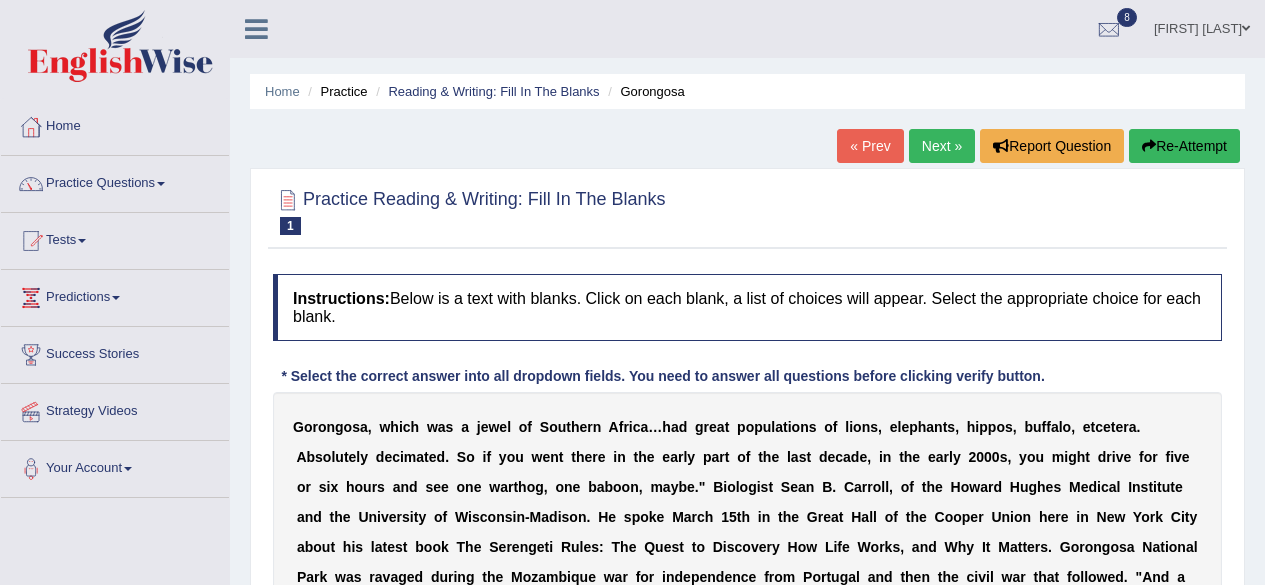 scroll, scrollTop: 0, scrollLeft: 0, axis: both 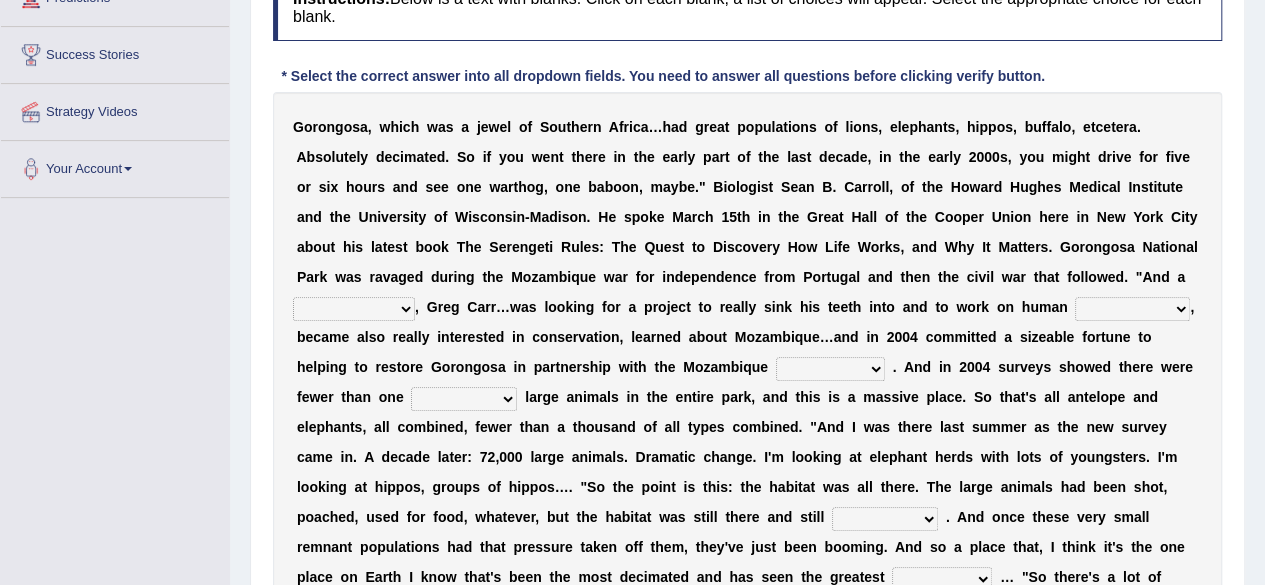 click on "passion solstice ballast philanthropist" at bounding box center [354, 309] 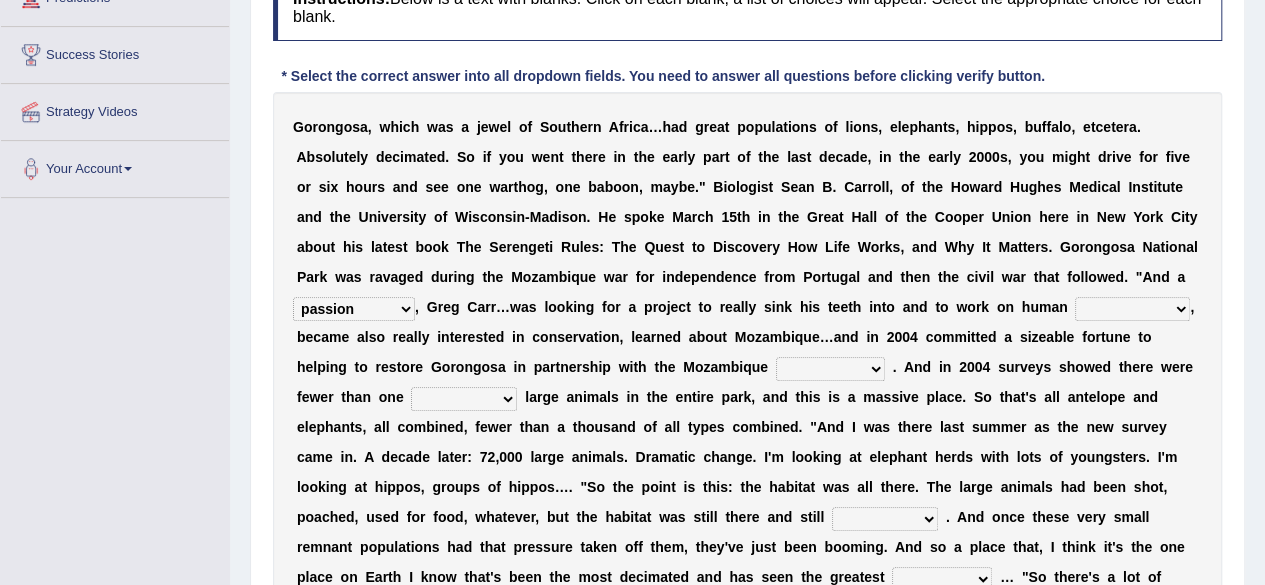 click on "negligence prevalence development malevolence" at bounding box center [1132, 309] 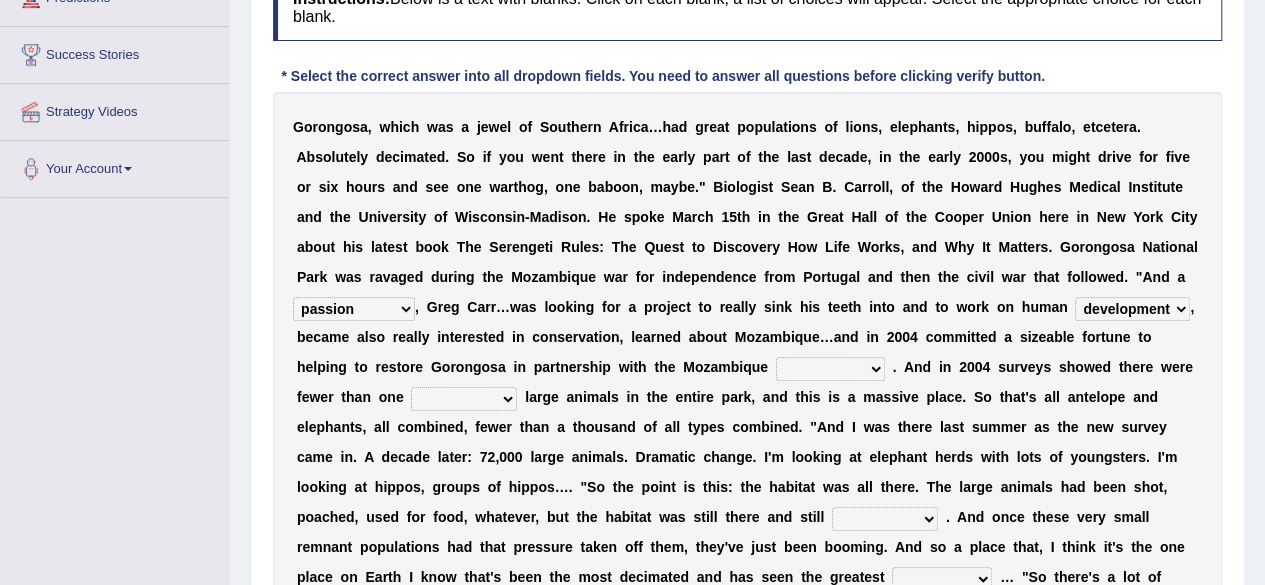 click on "negligence prevalence development malevolence" at bounding box center (1132, 309) 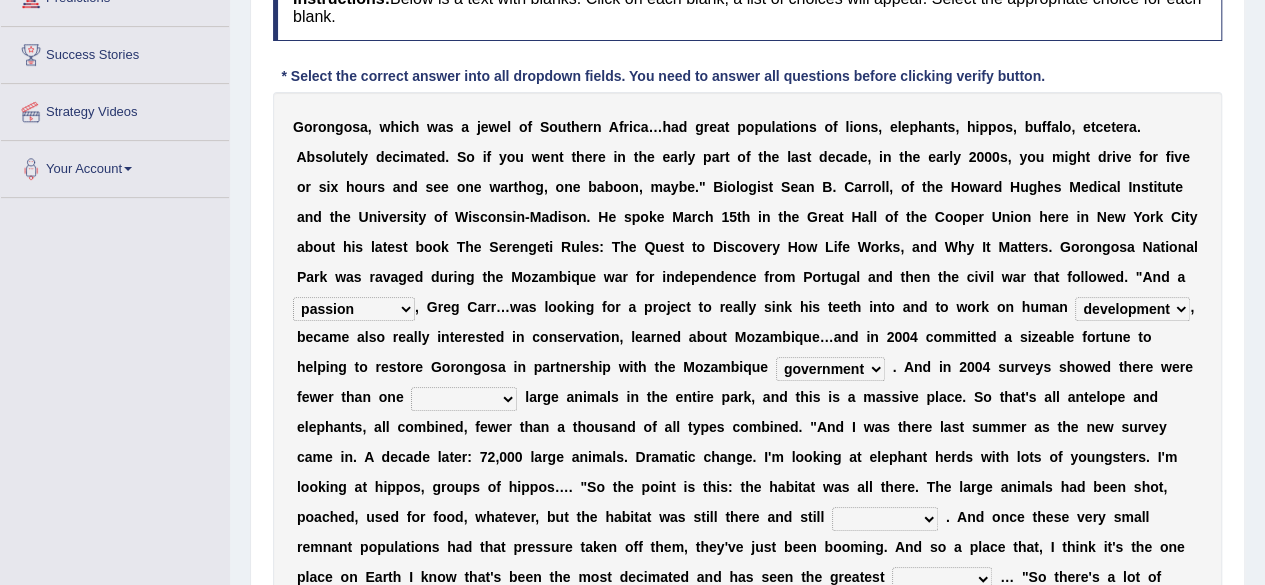 click on "deflowered embowered roundest thousand" at bounding box center (464, 399) 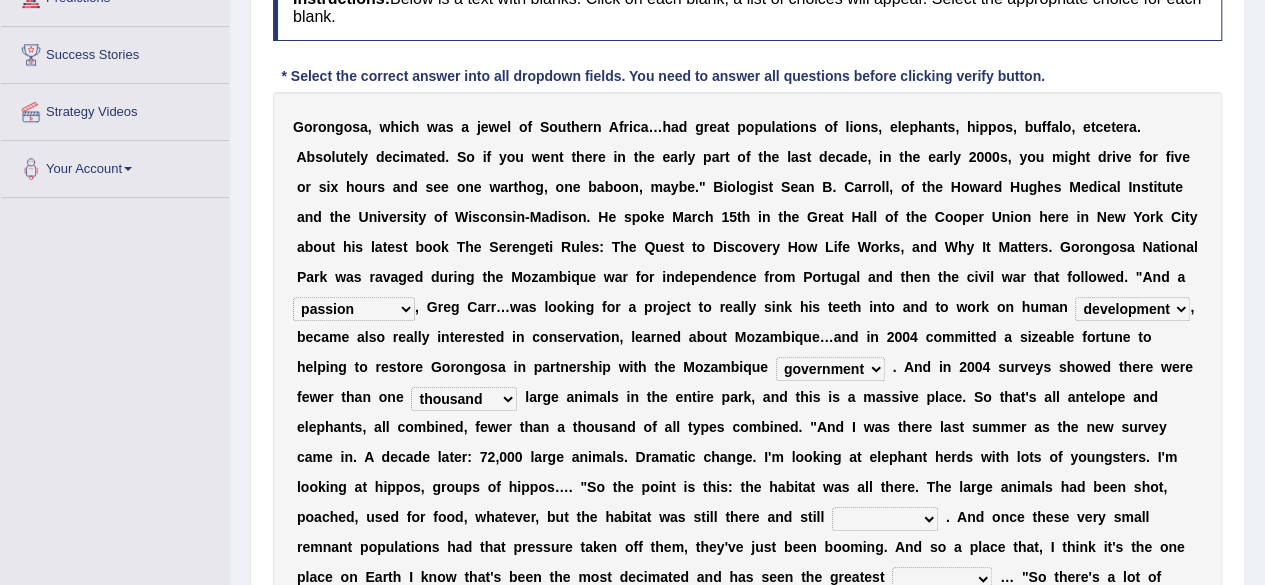 click on "deflowered embowered roundest thousand" at bounding box center (464, 399) 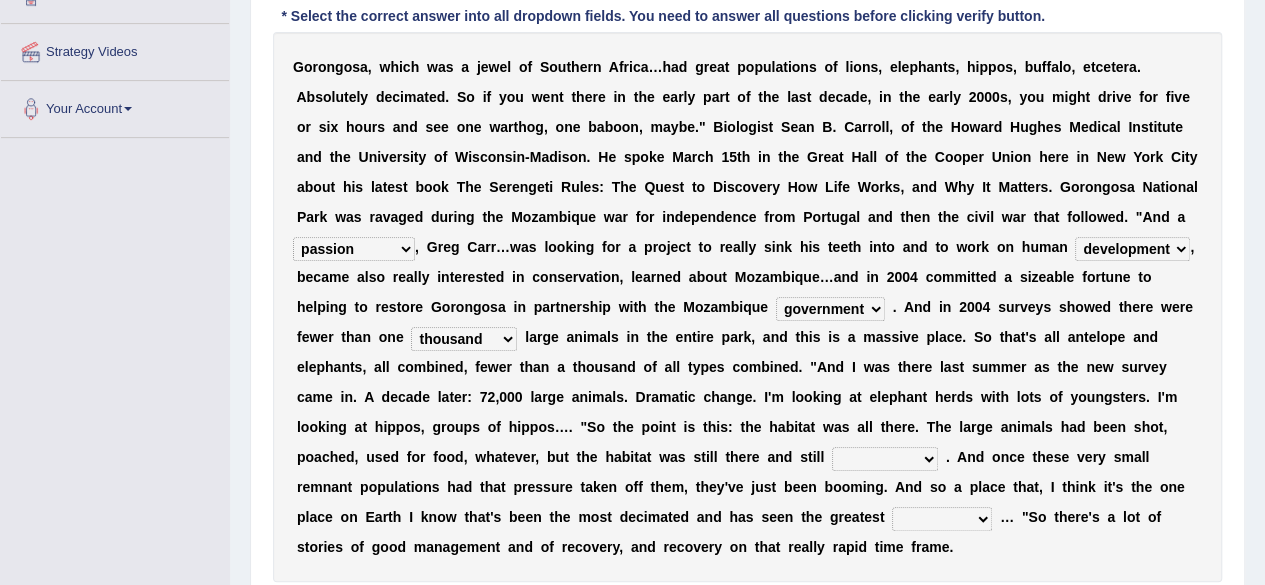 scroll, scrollTop: 400, scrollLeft: 0, axis: vertical 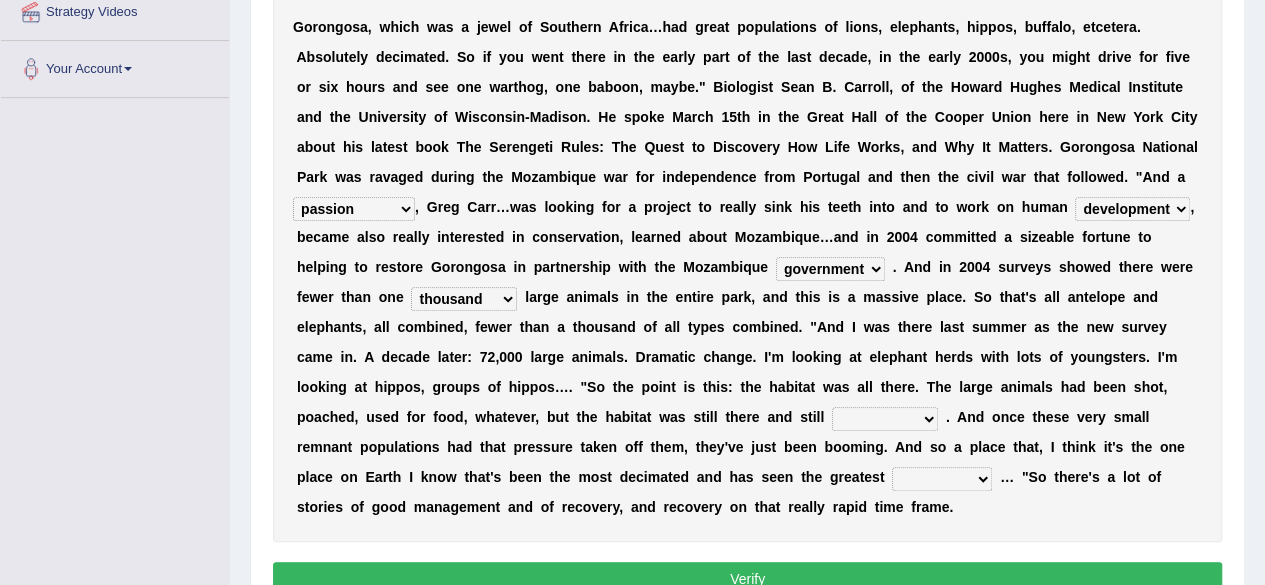 click on "assertive incidental compulsive productive" at bounding box center [885, 419] 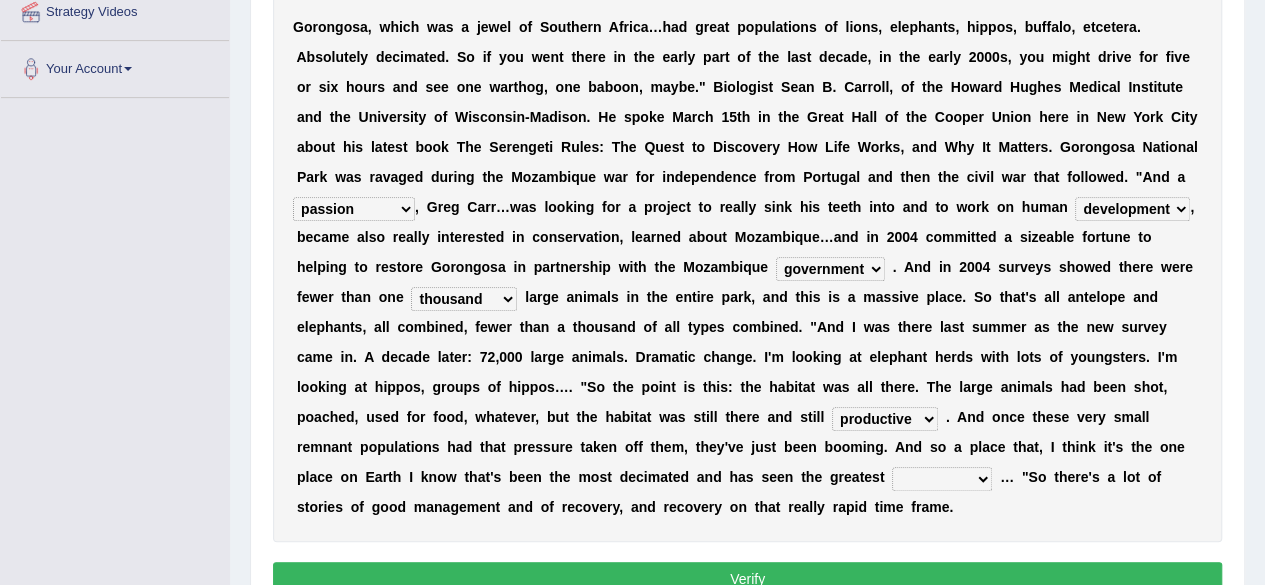 click on "recovery efficacy golly stumpy" at bounding box center [942, 479] 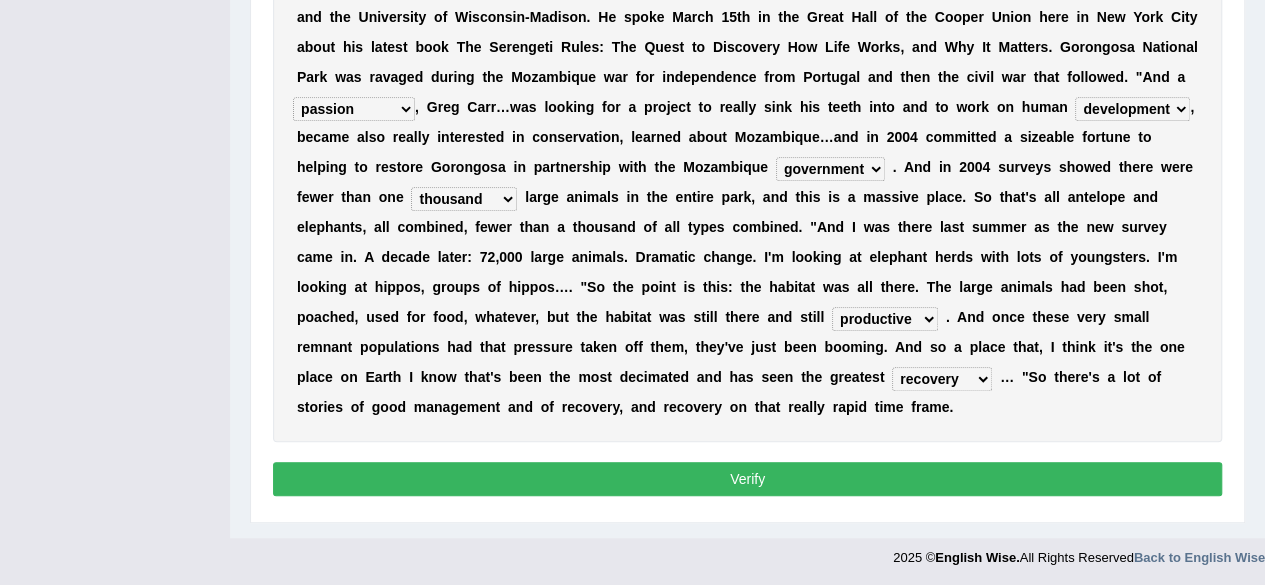 click on "Verify" at bounding box center [747, 479] 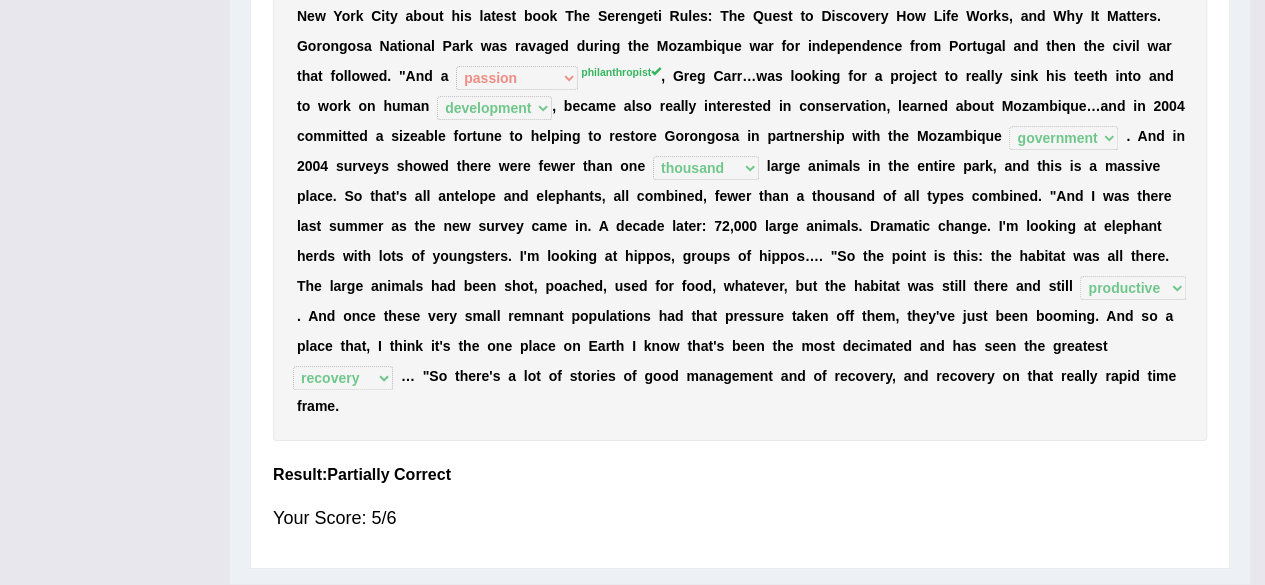scroll, scrollTop: 464, scrollLeft: 0, axis: vertical 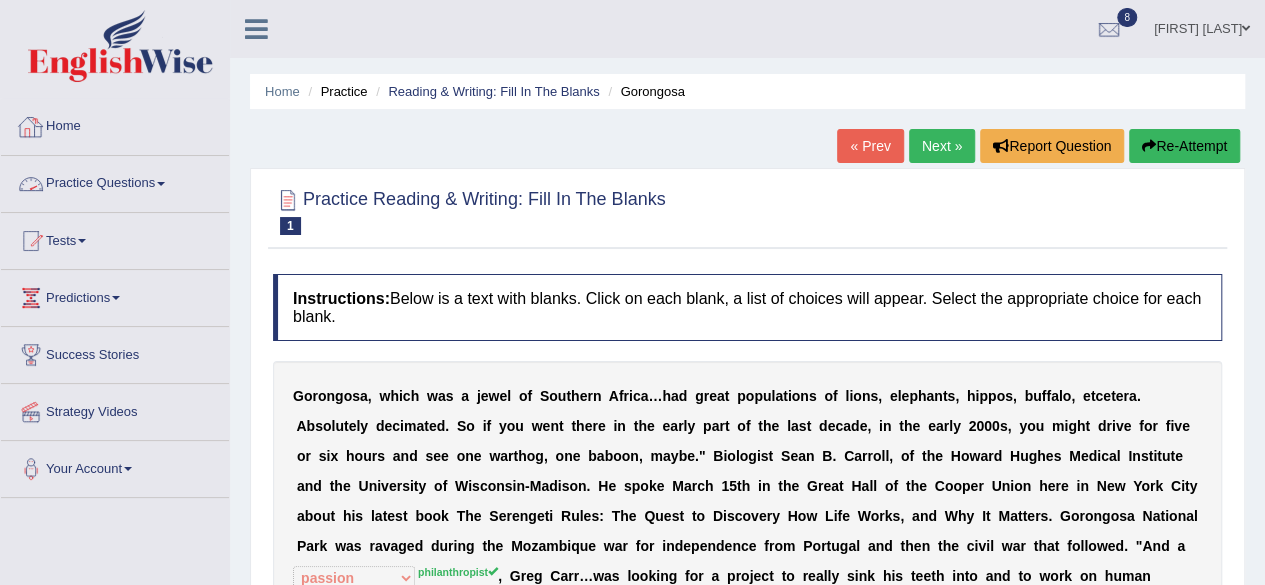 click on "Practice Questions" at bounding box center [115, 181] 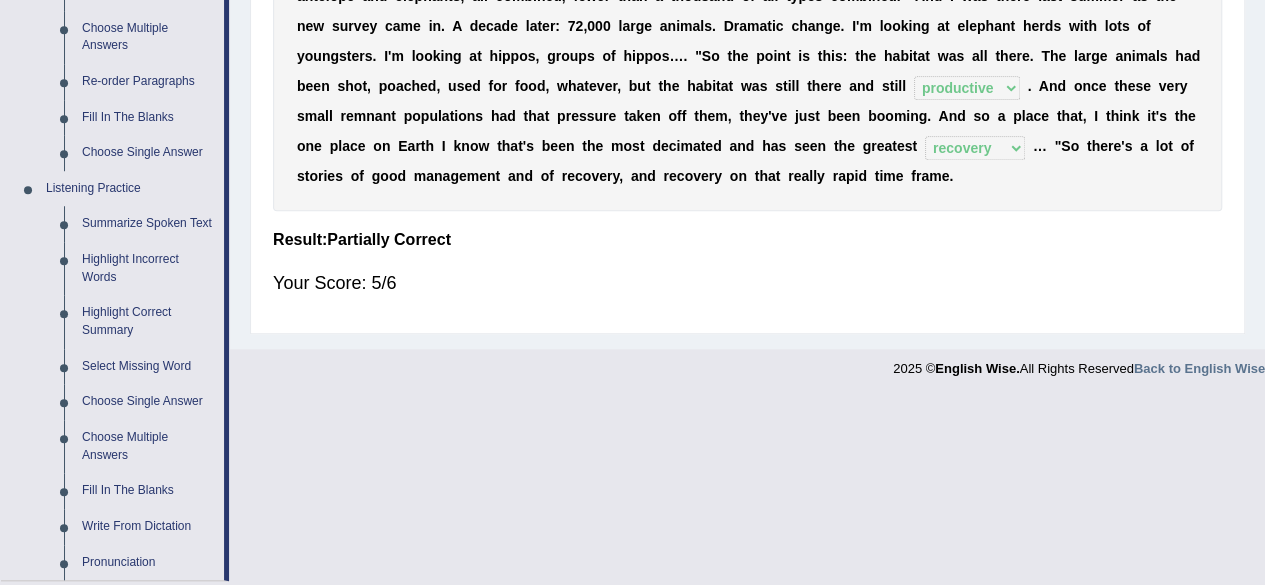 scroll, scrollTop: 800, scrollLeft: 0, axis: vertical 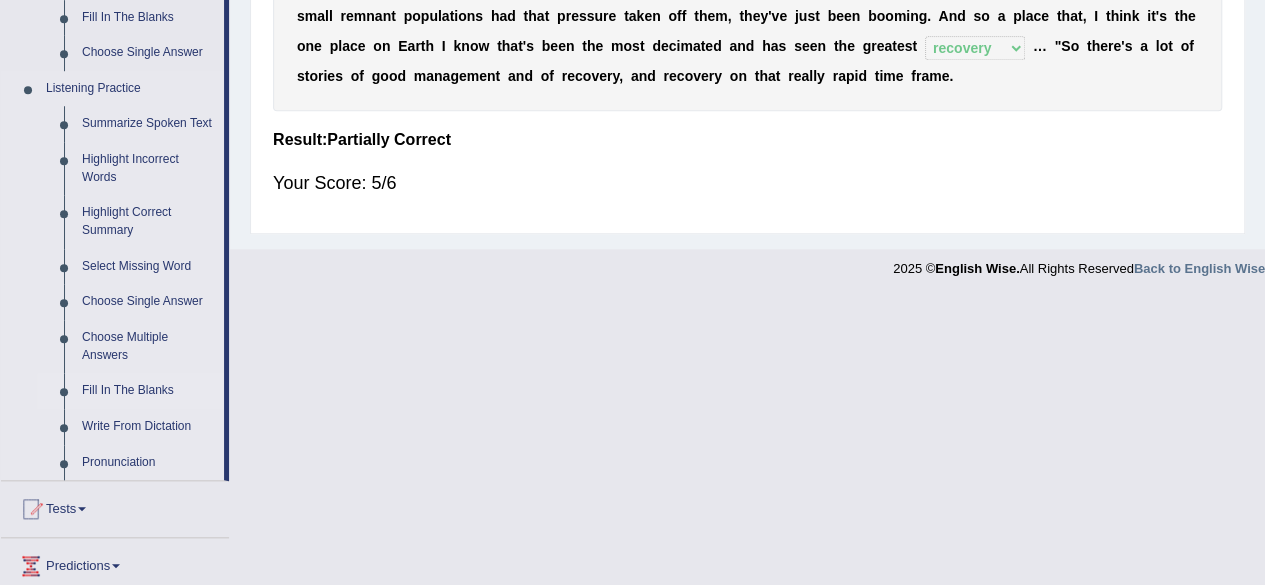 click on "Fill In The Blanks" at bounding box center [148, 391] 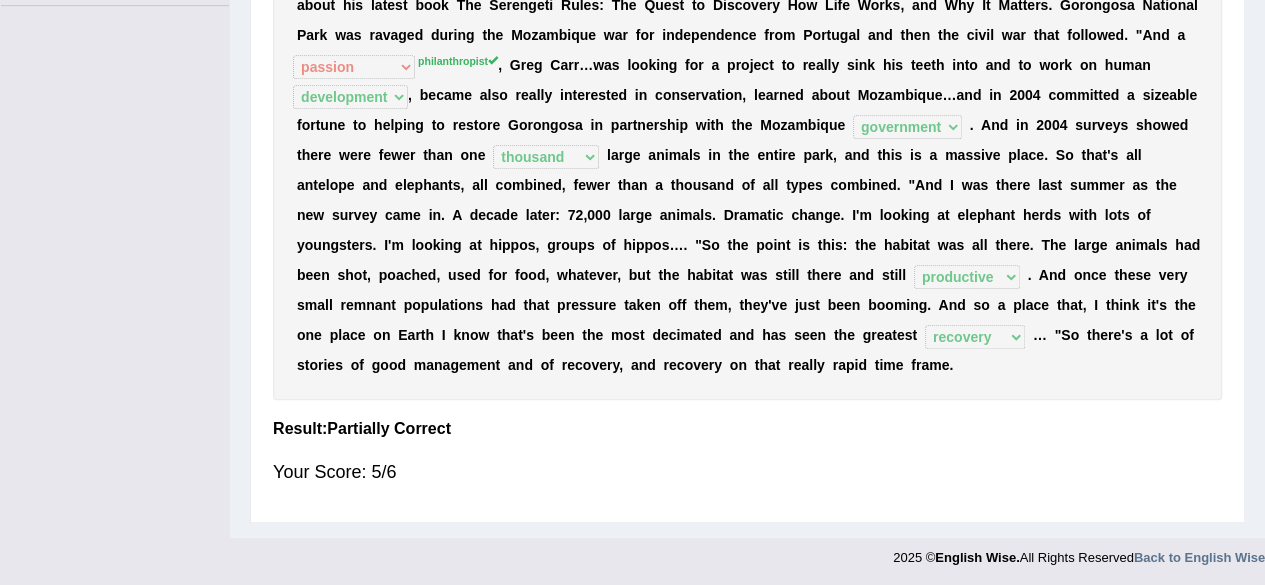 scroll, scrollTop: 242, scrollLeft: 0, axis: vertical 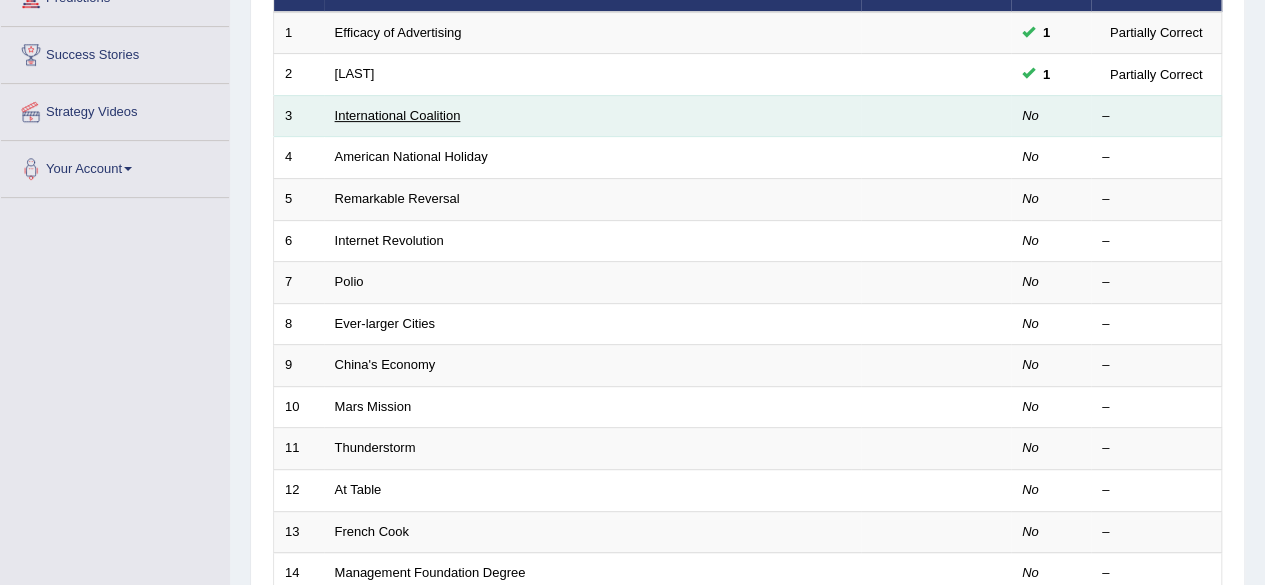 click on "International Coalition" at bounding box center [398, 115] 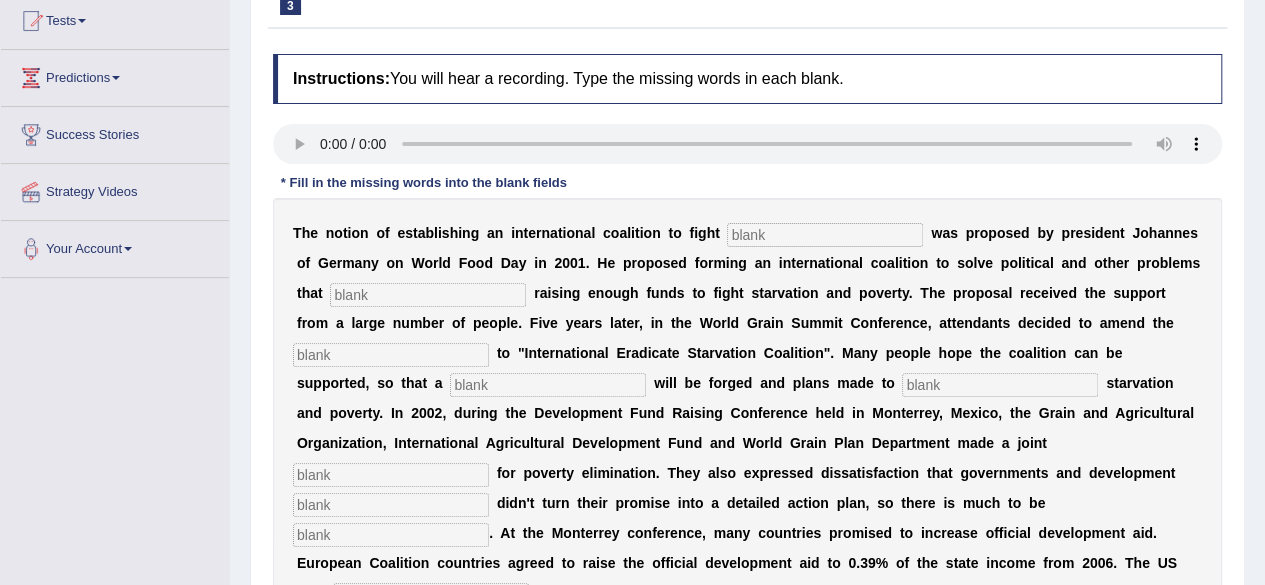 scroll, scrollTop: 400, scrollLeft: 0, axis: vertical 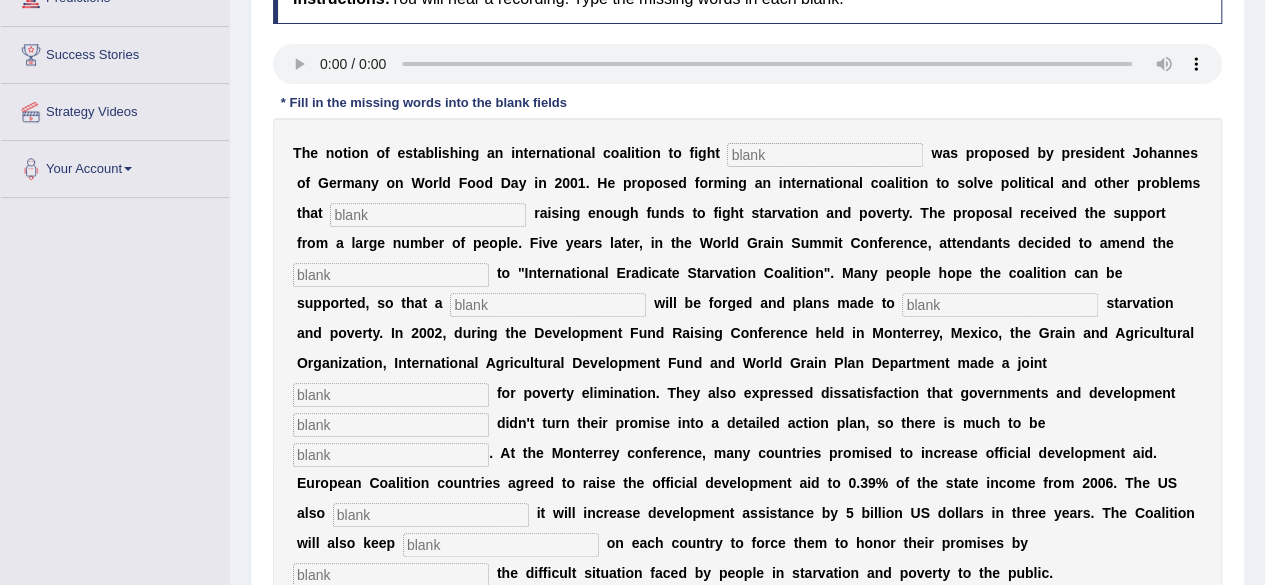 click at bounding box center (391, 575) 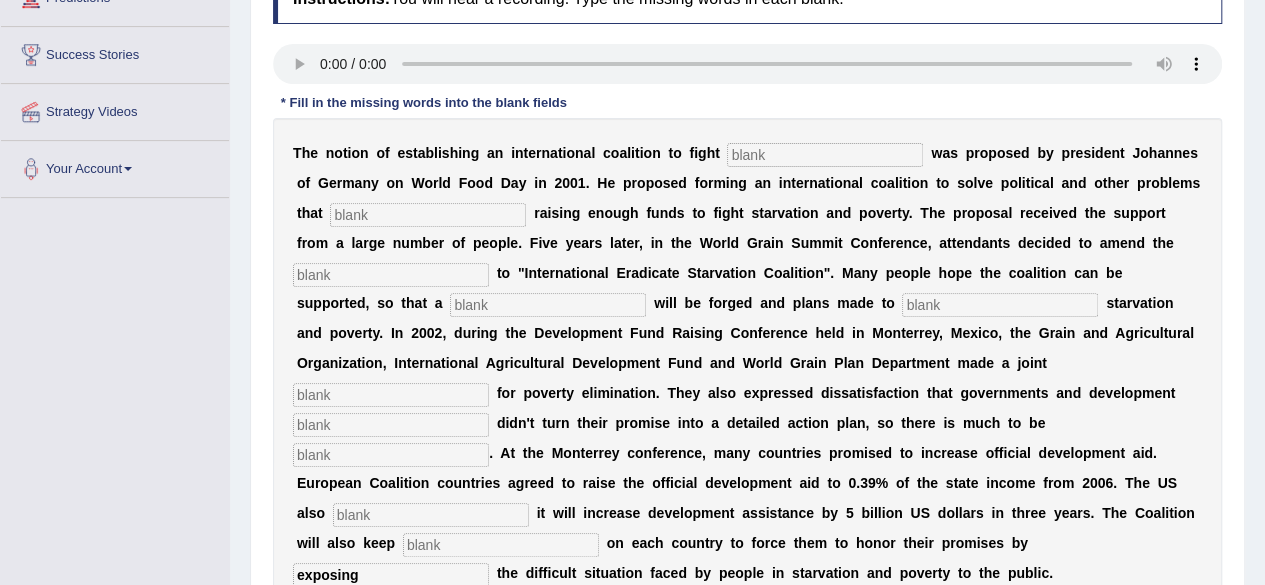type on "exposing" 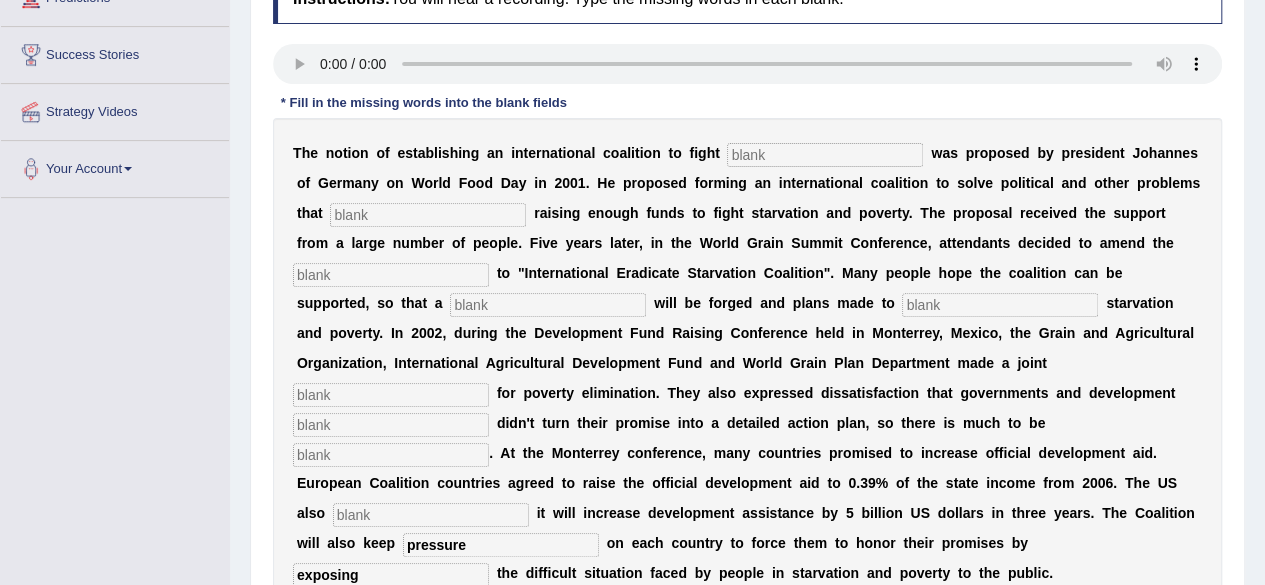 type on "pressure" 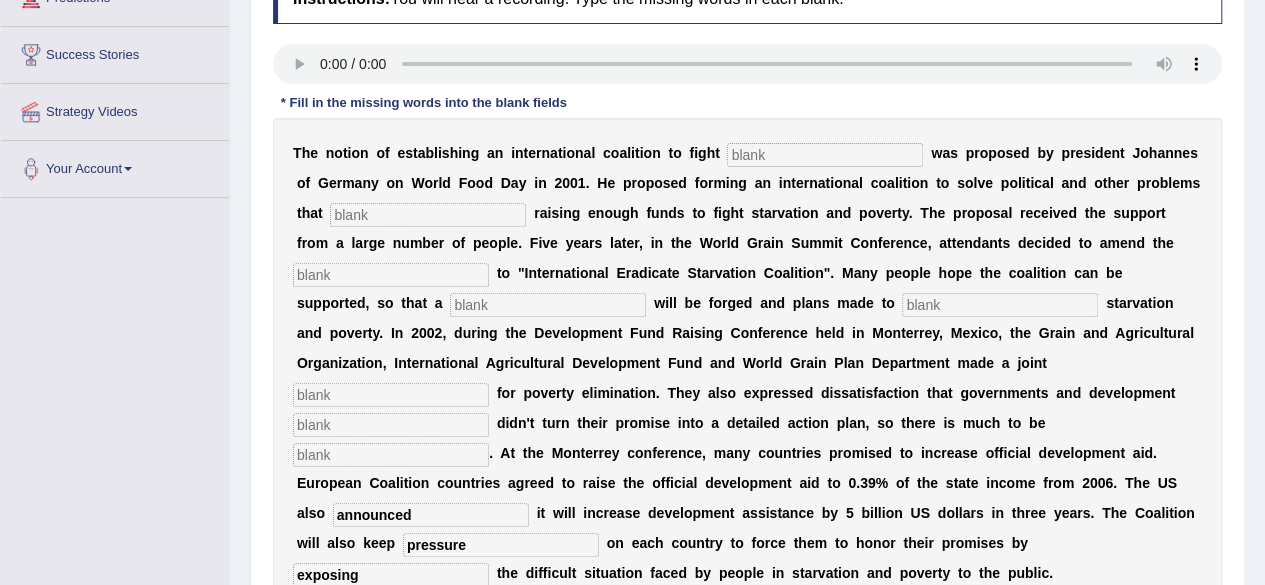 type on "announced" 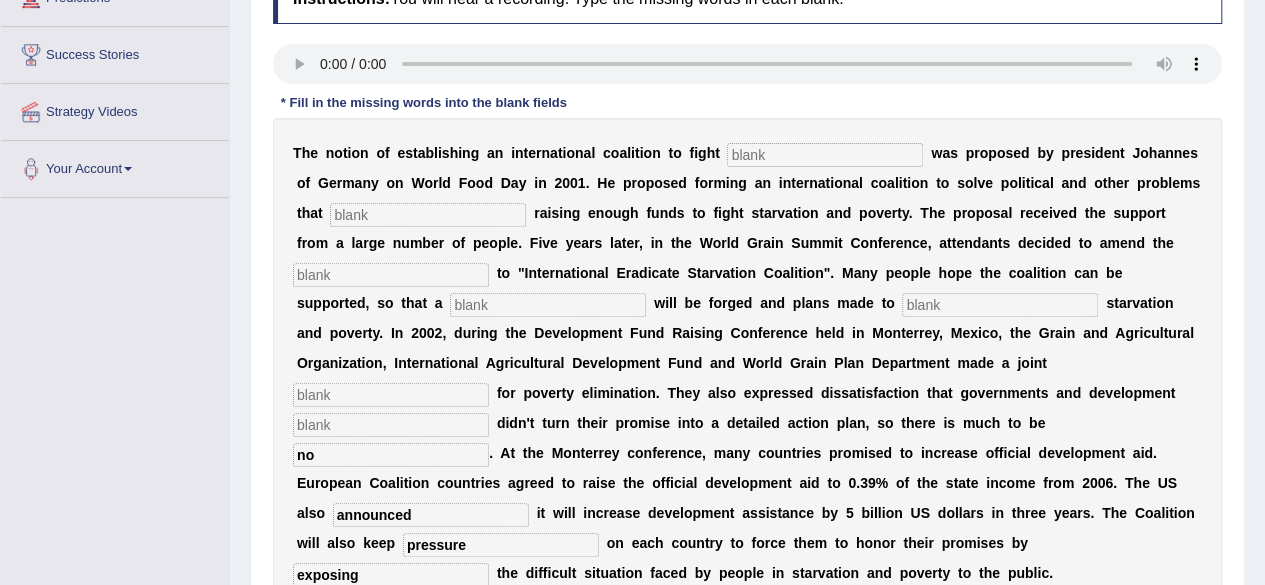 type on "n" 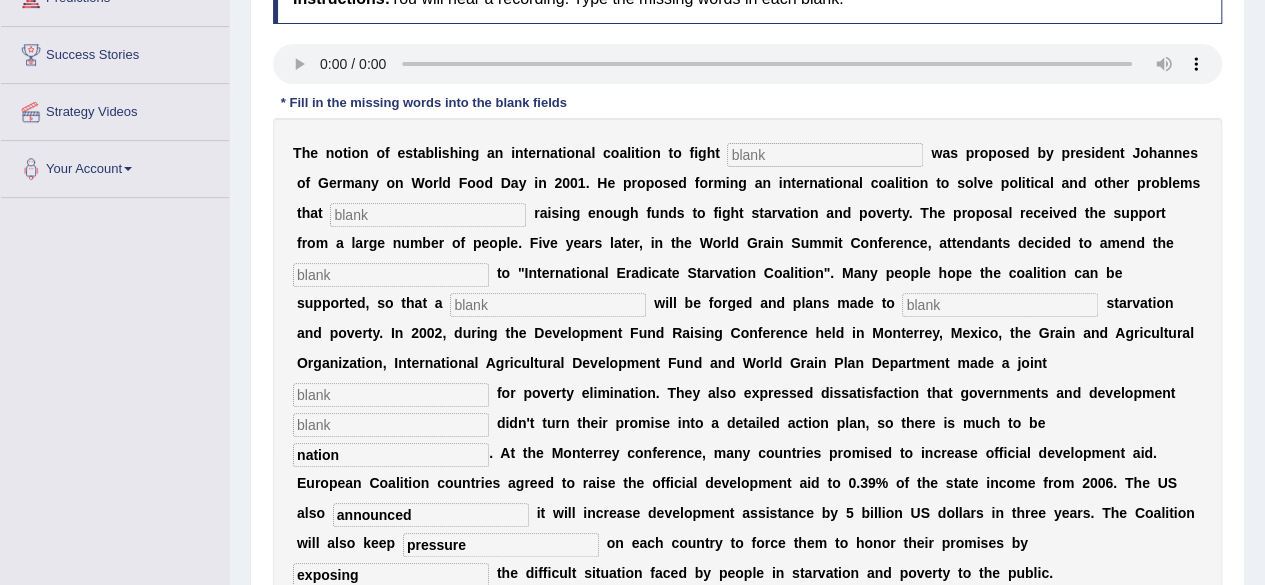 type on "nation" 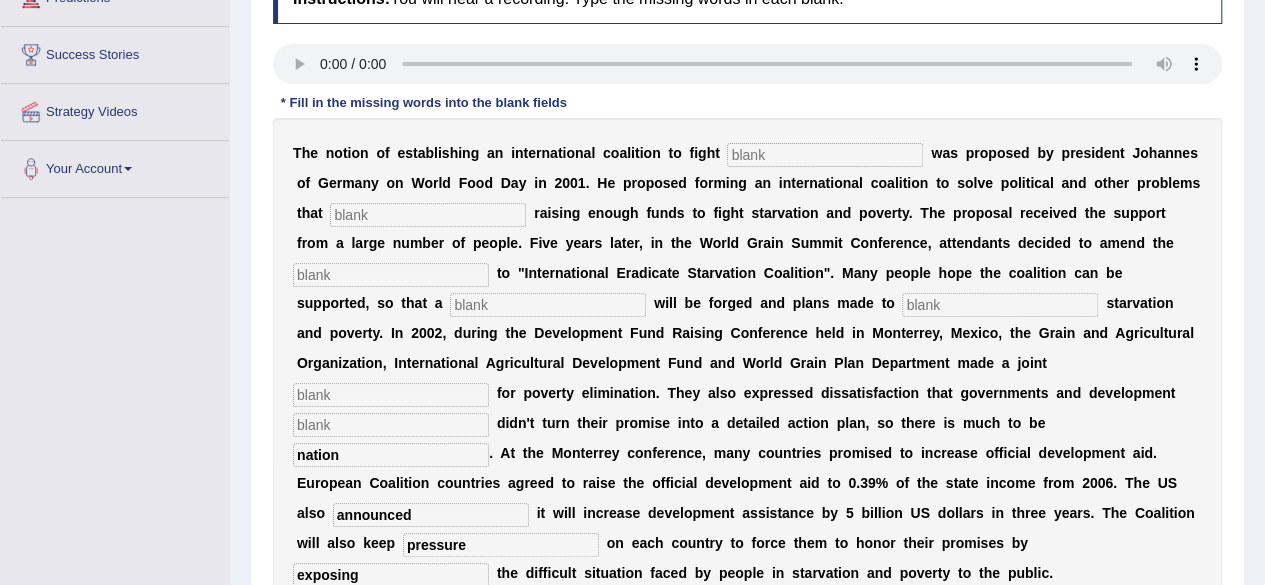 click at bounding box center (825, 155) 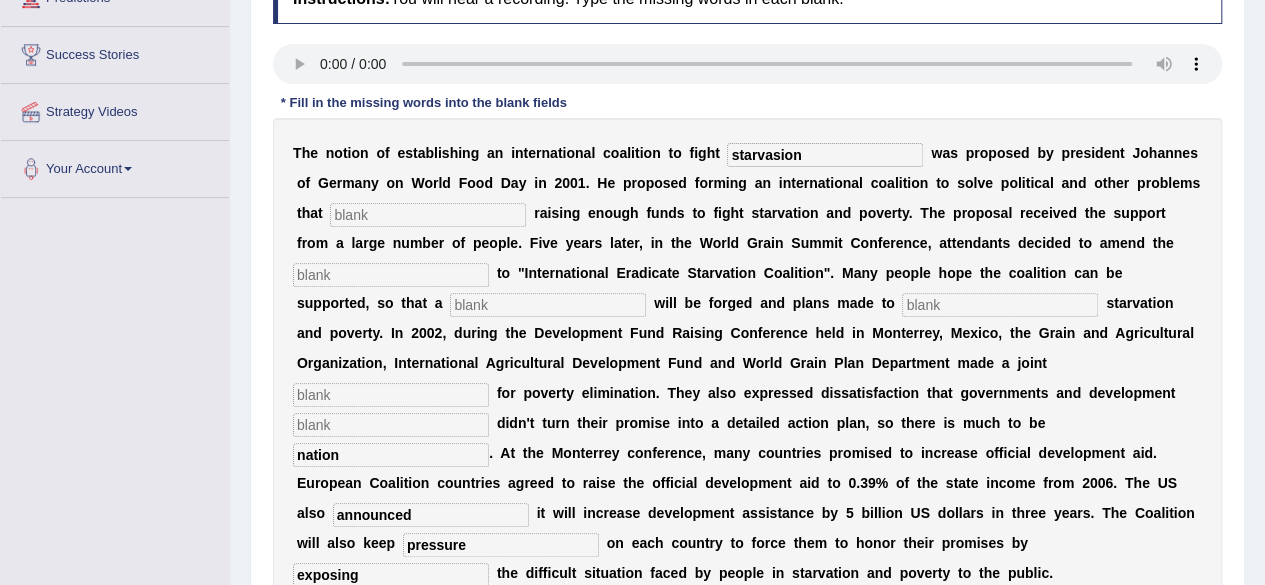 type on "starvasion" 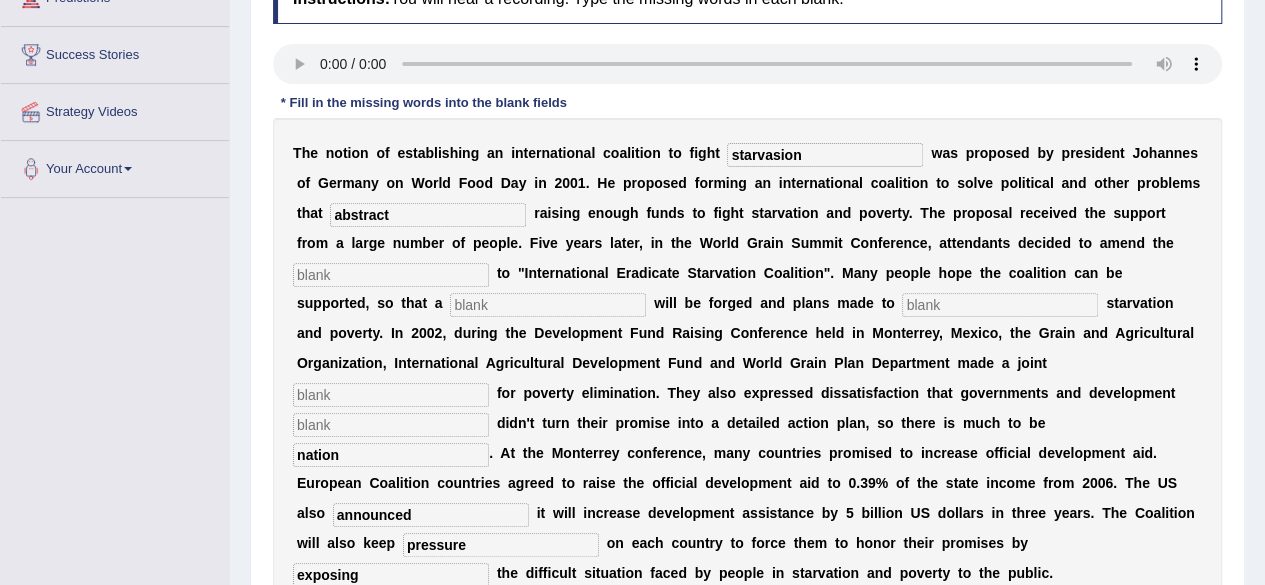 type on "abstract" 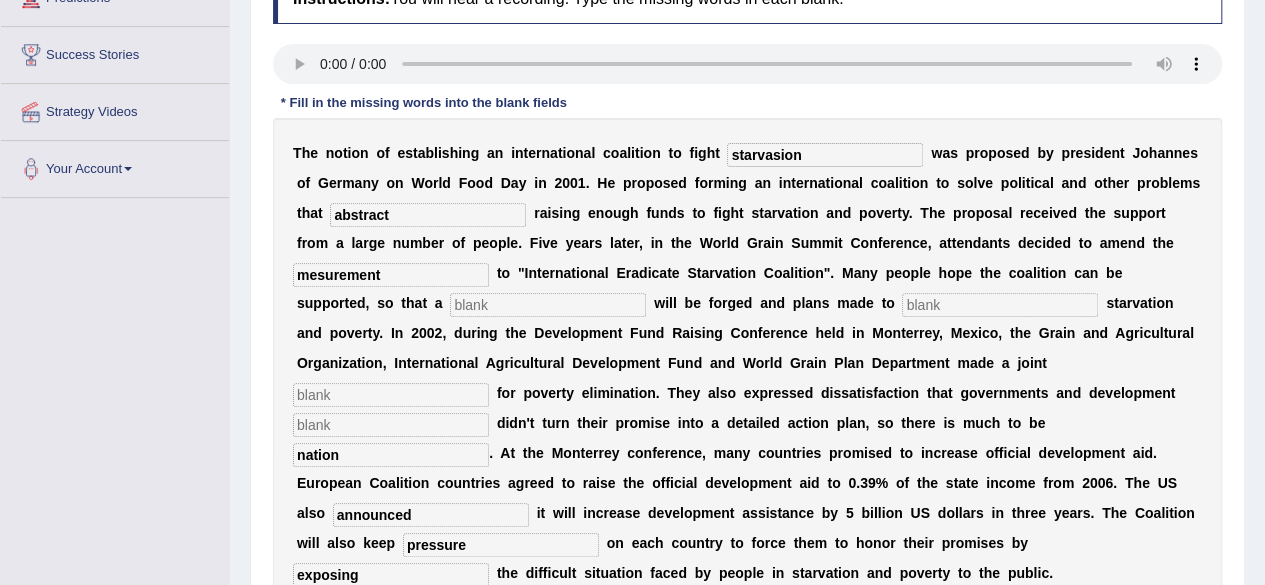 type on "mesurement" 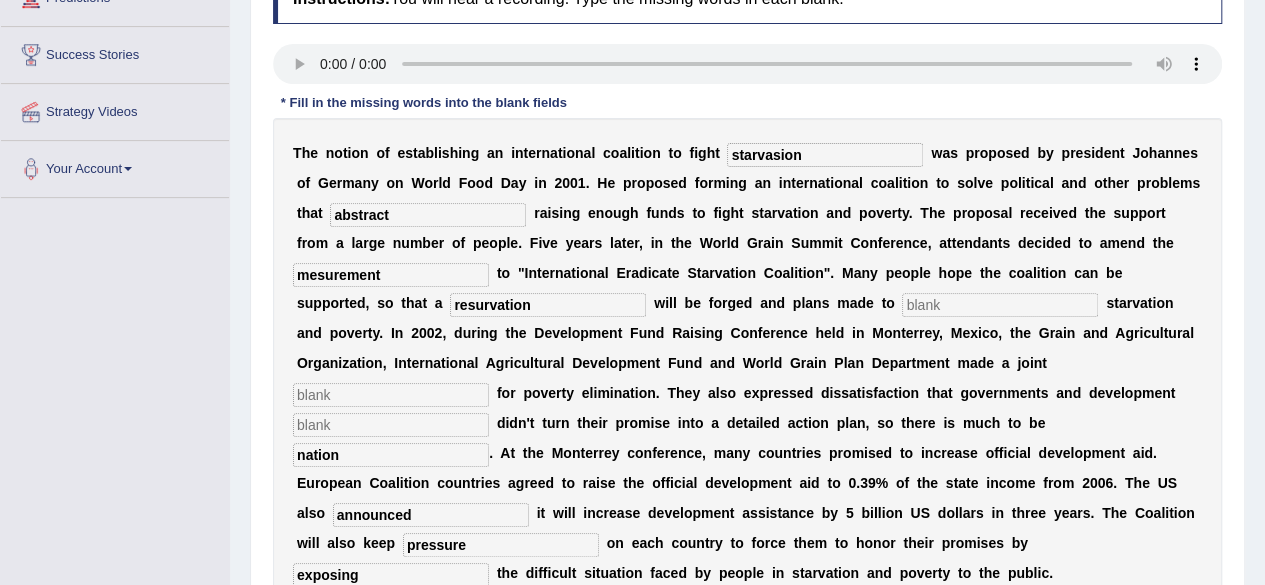 type on "resurvation" 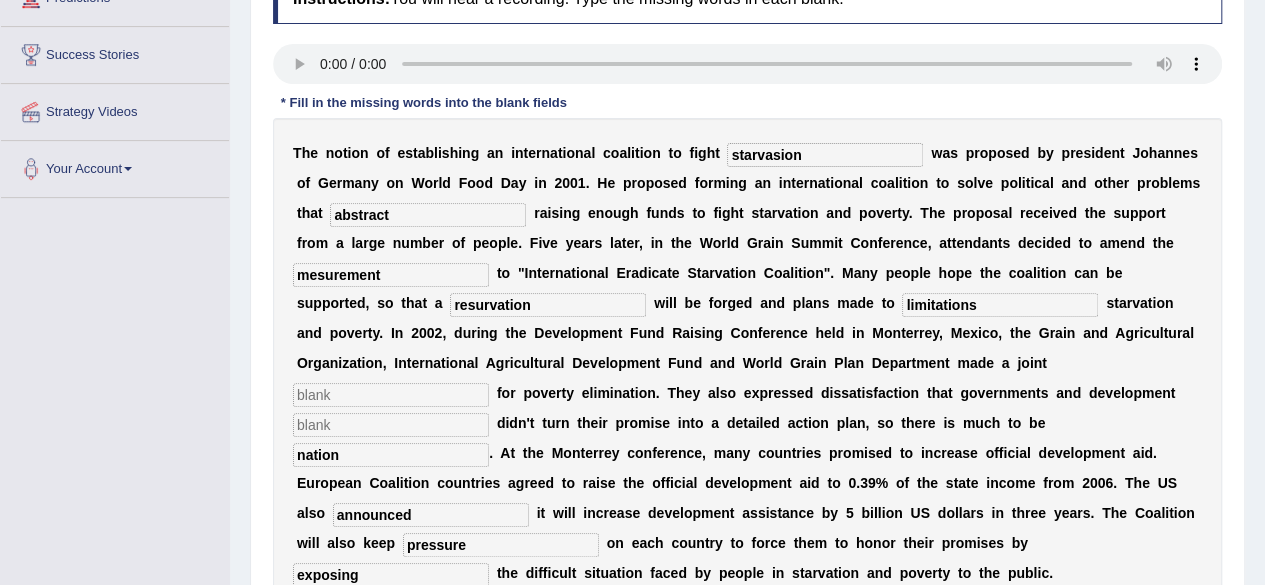 type on "limitations" 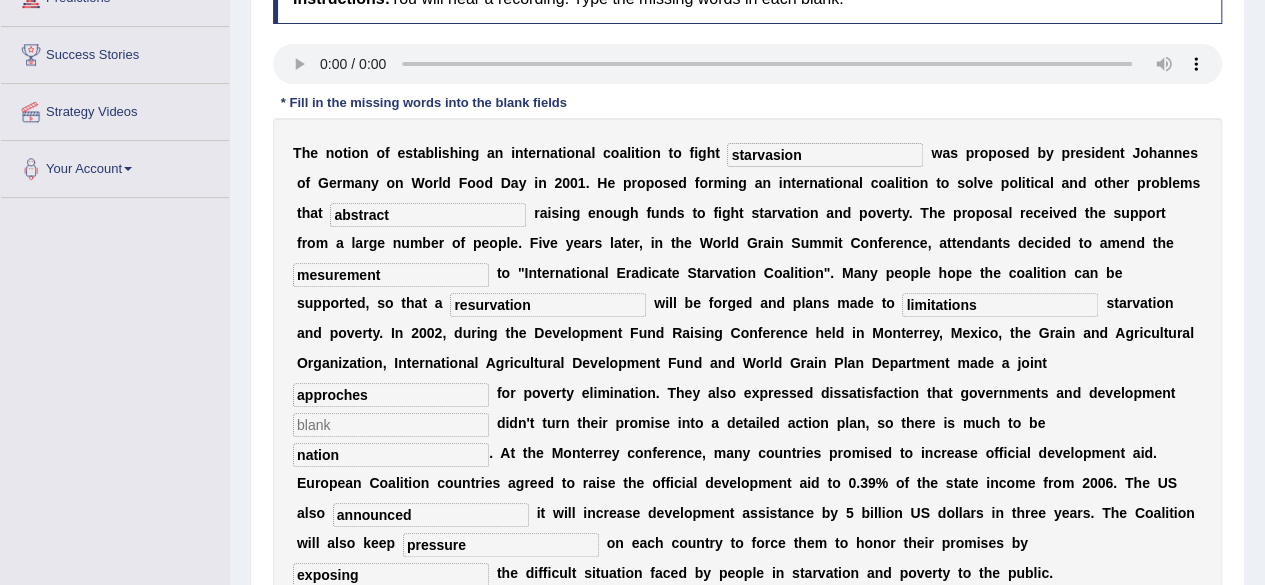 type on "approches" 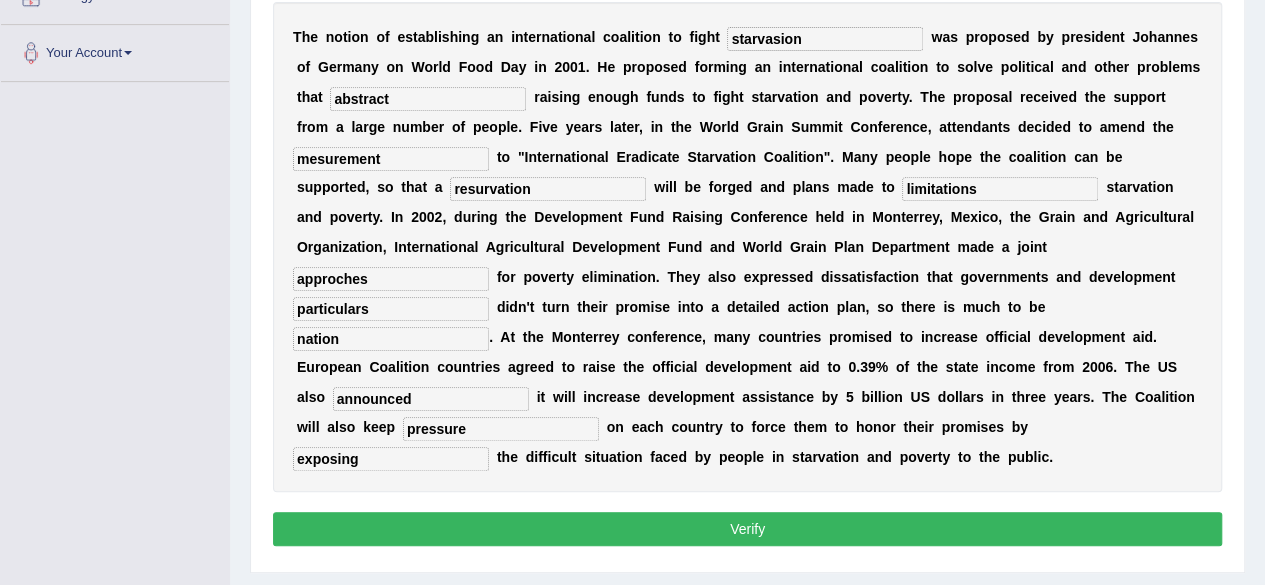 scroll, scrollTop: 466, scrollLeft: 0, axis: vertical 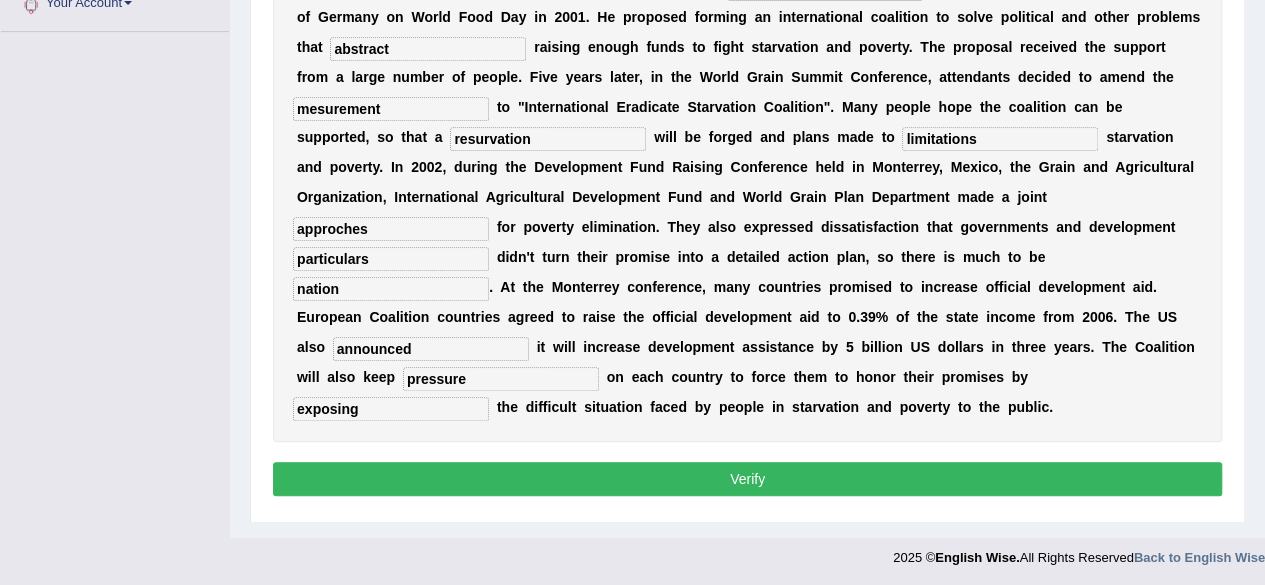 type on "particulars" 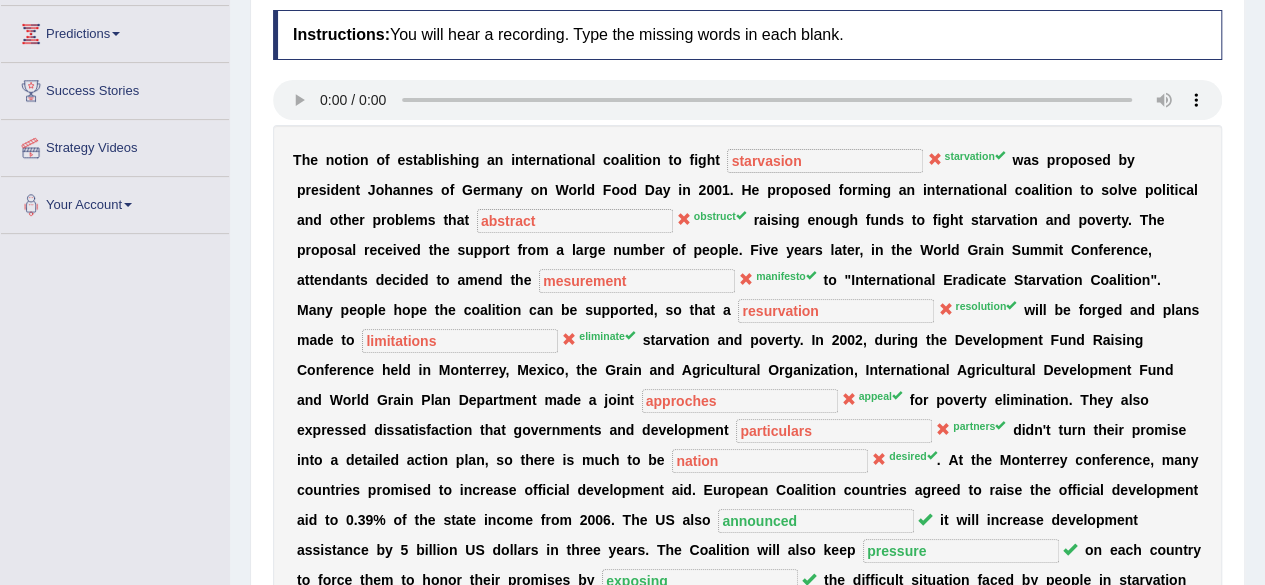 scroll, scrollTop: 0, scrollLeft: 0, axis: both 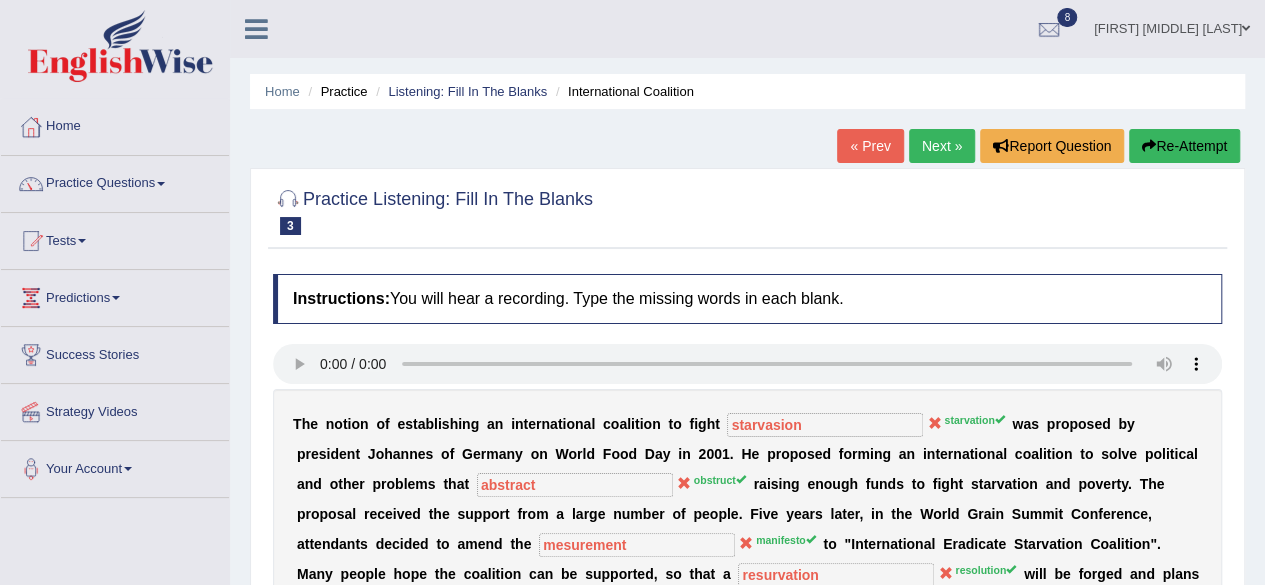 click on "Next »" at bounding box center [942, 146] 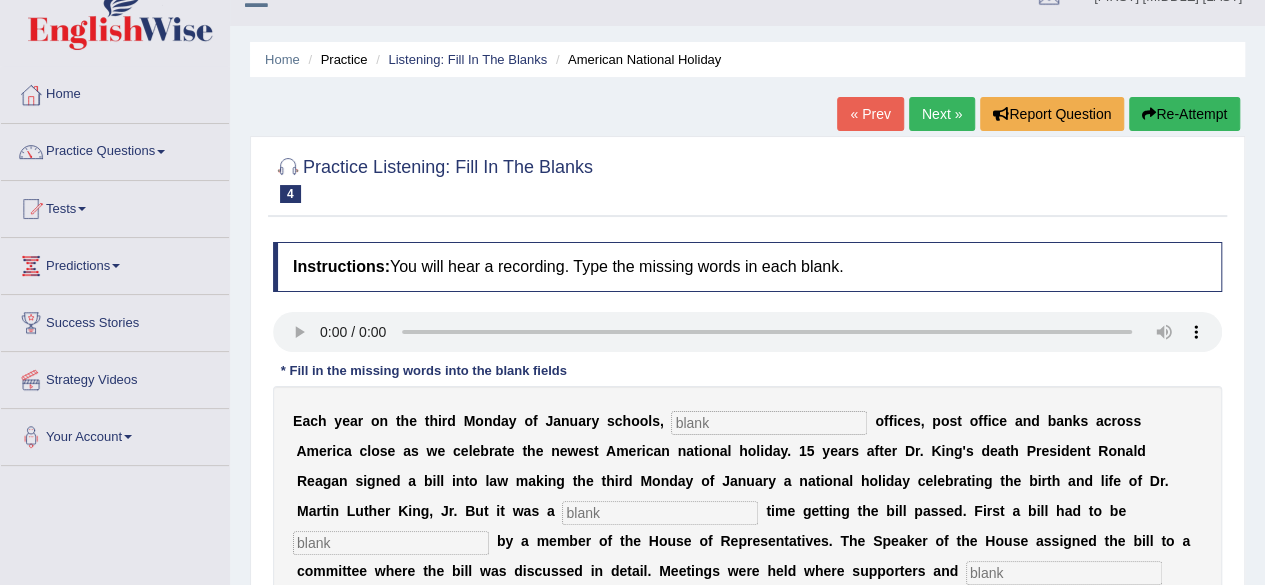 scroll, scrollTop: 0, scrollLeft: 0, axis: both 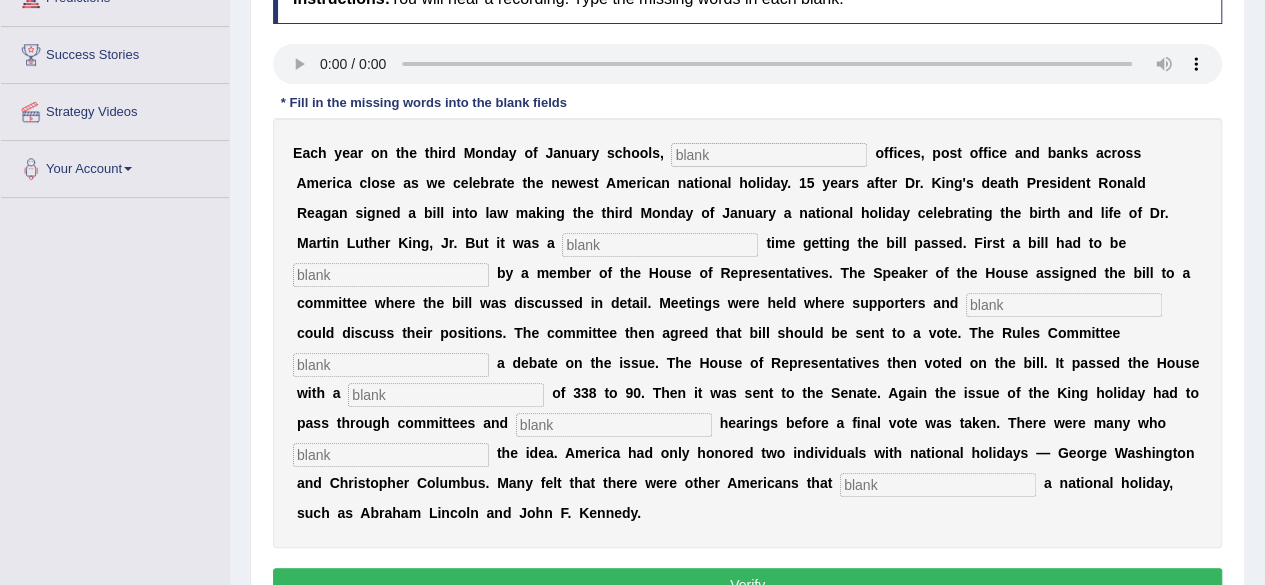 click at bounding box center [938, 485] 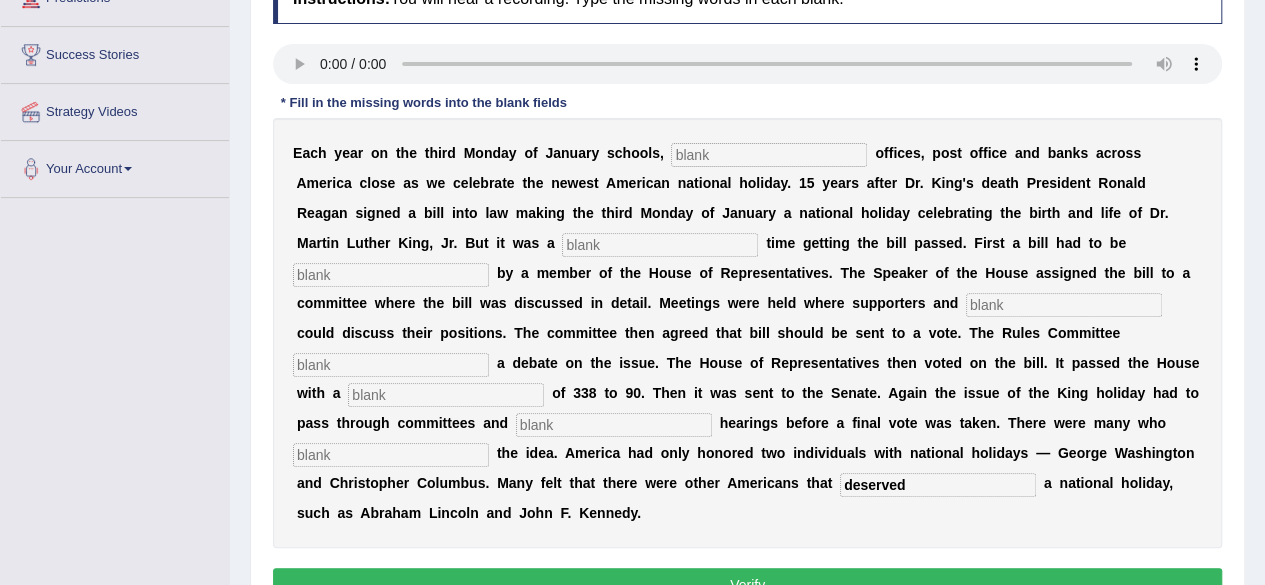 type on "deserved" 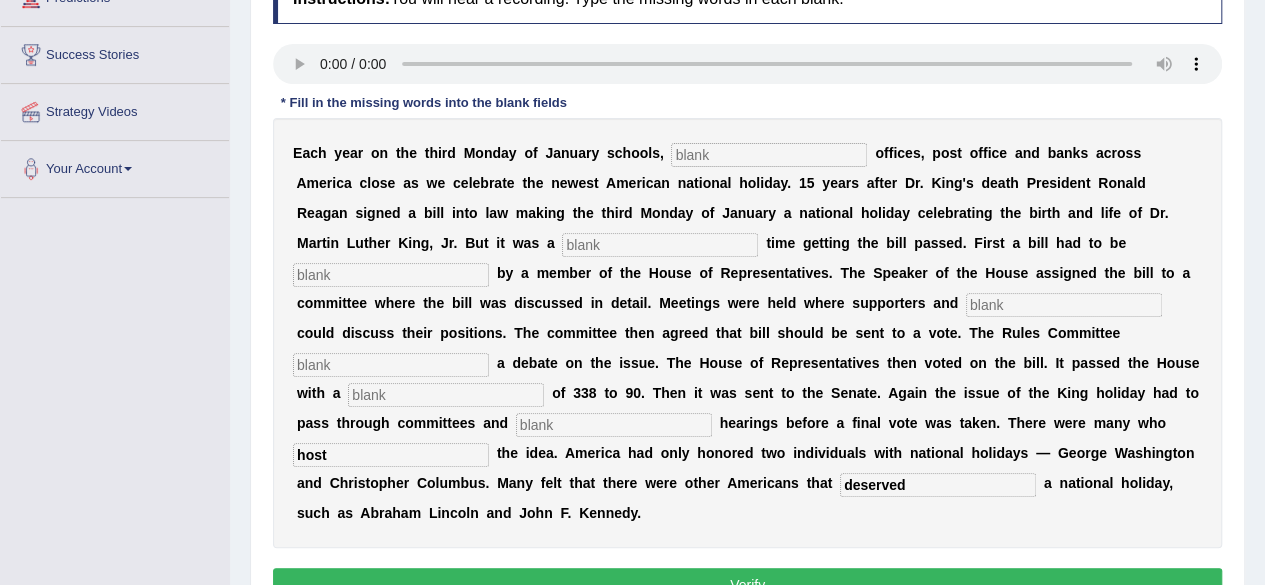 type on "host" 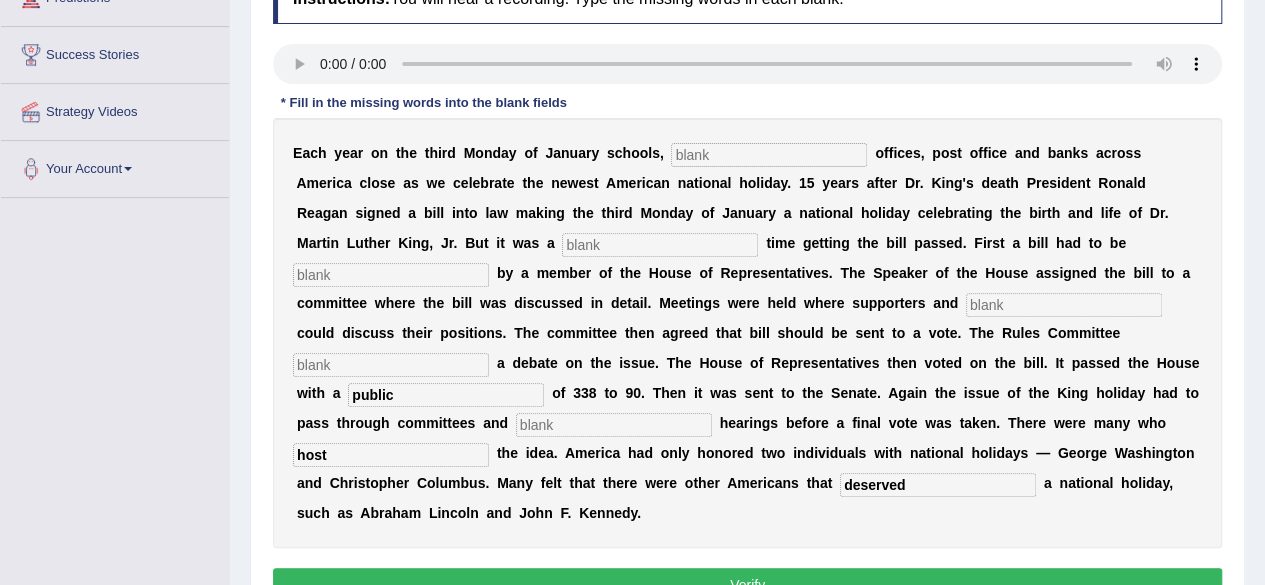 type on "public" 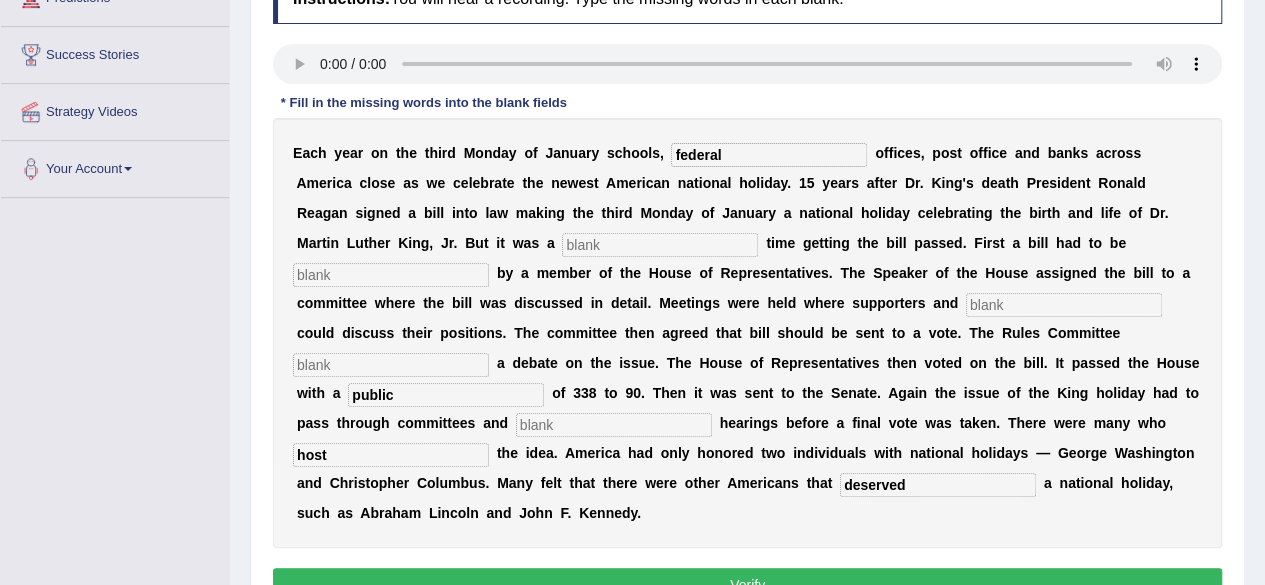 type on "federal" 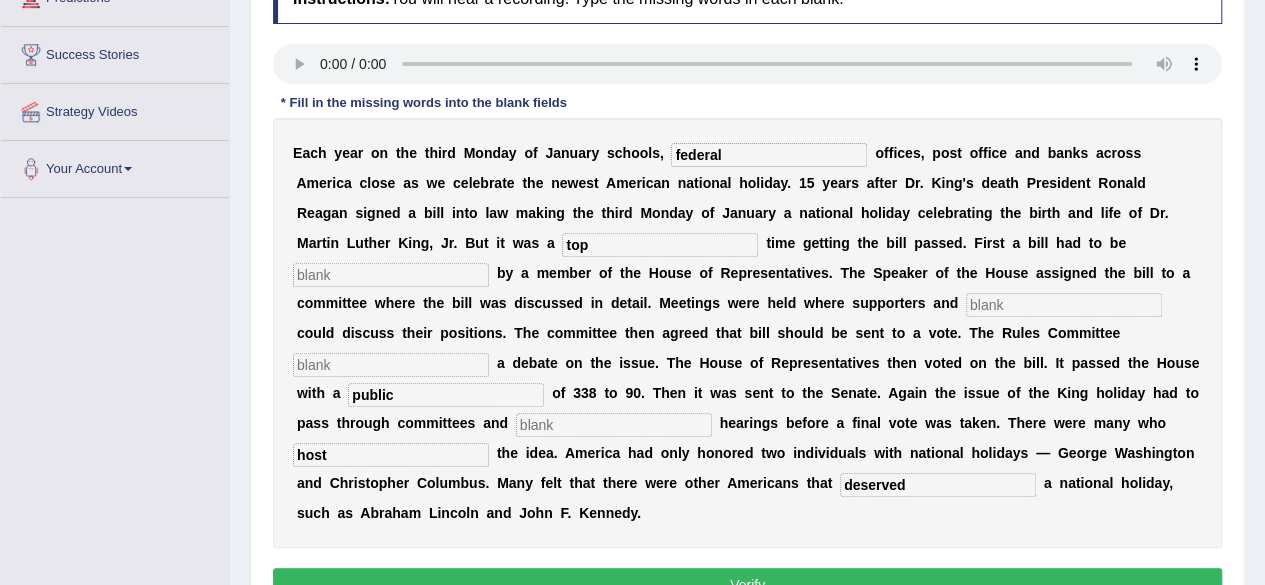 type on "top" 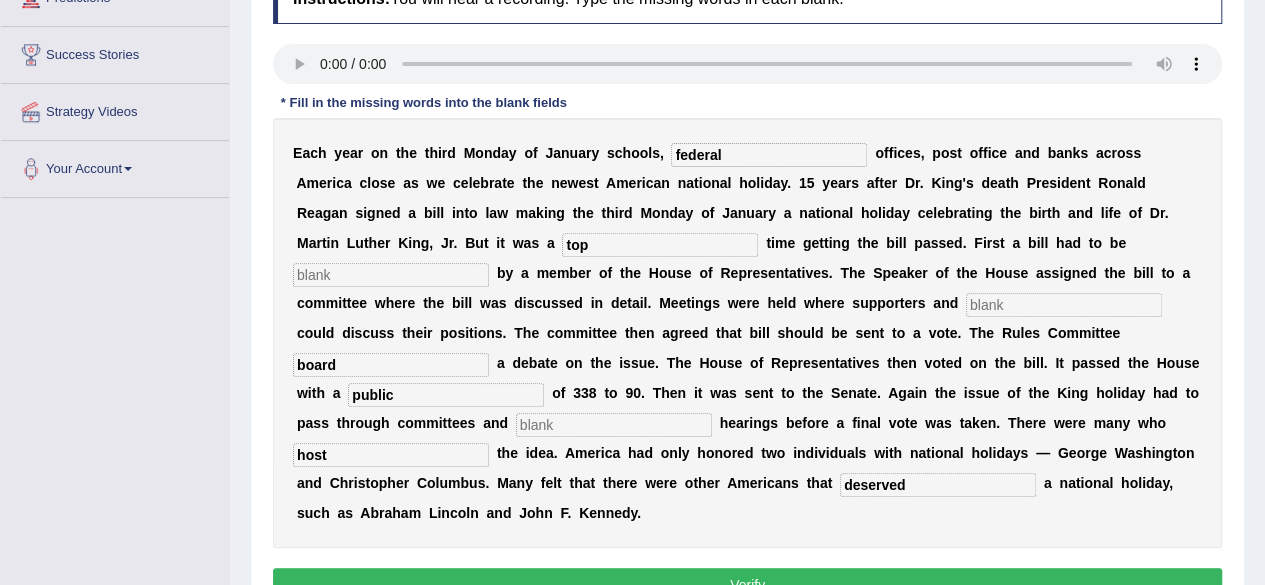 type on "board" 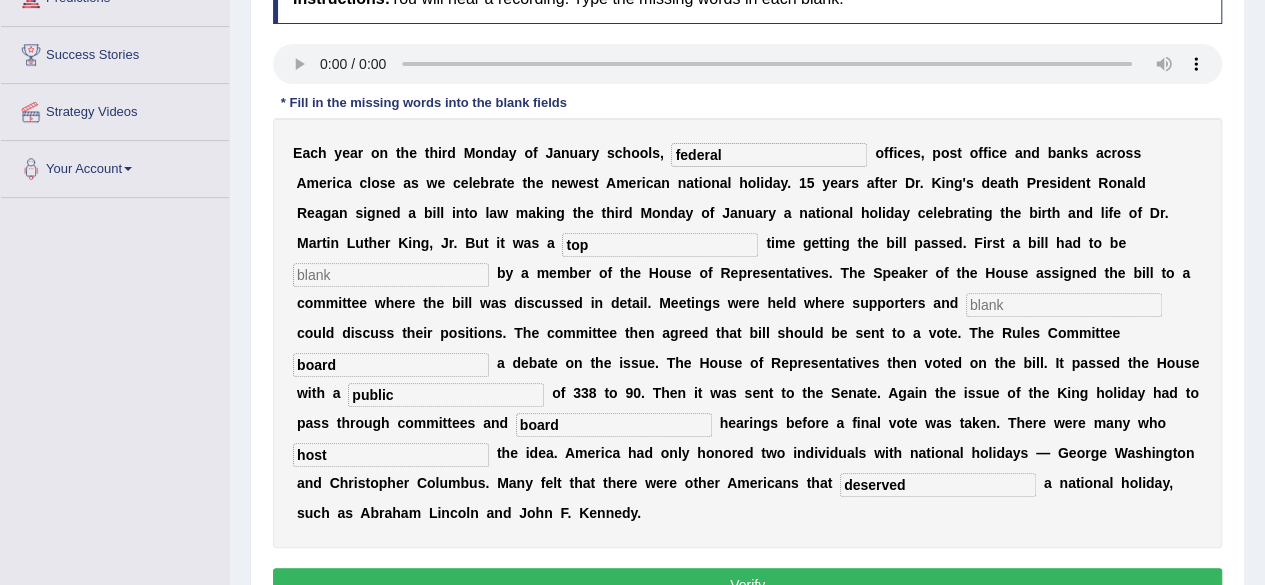 type on "board" 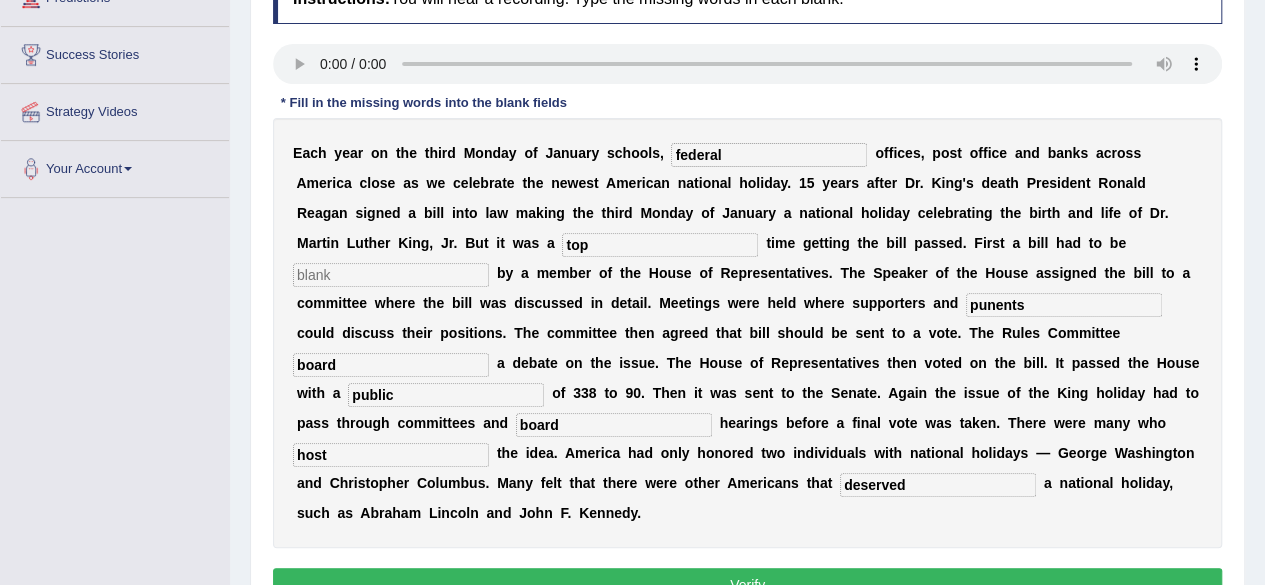 type on "punents" 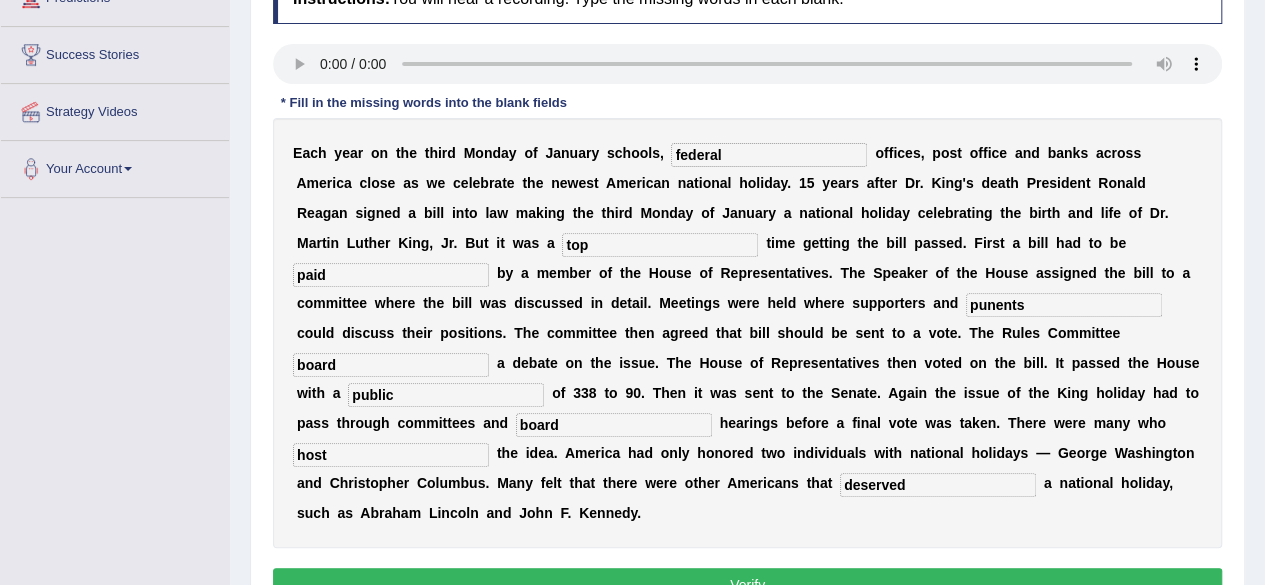 type on "paid" 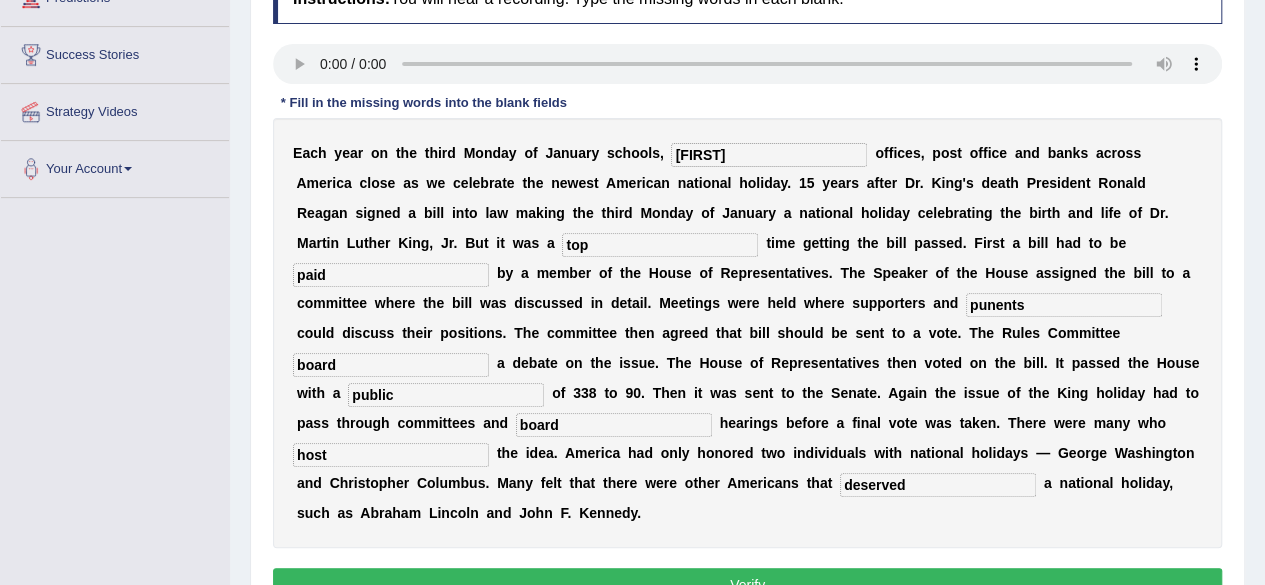 click on "[FIRST]" at bounding box center (769, 155) 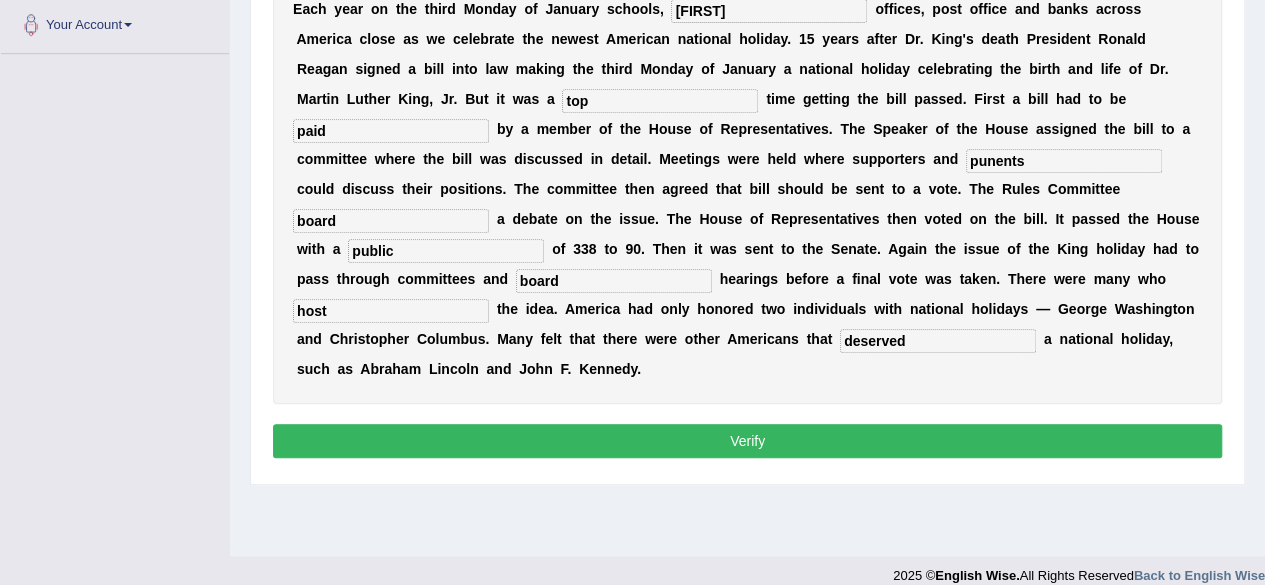 scroll, scrollTop: 464, scrollLeft: 0, axis: vertical 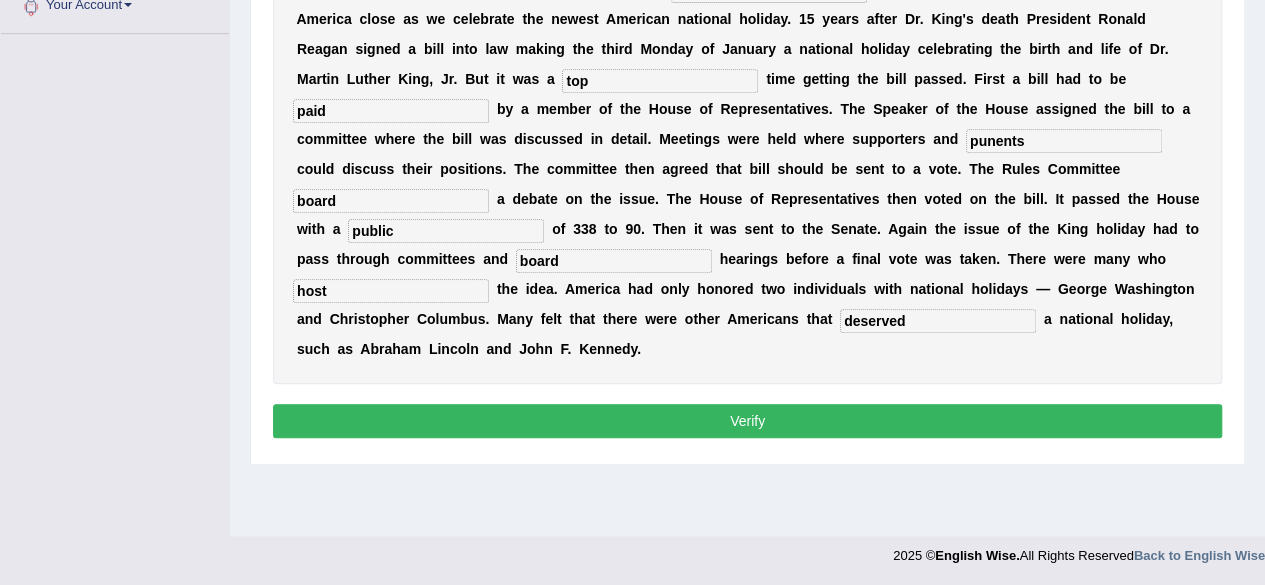 type on "[FIRST]" 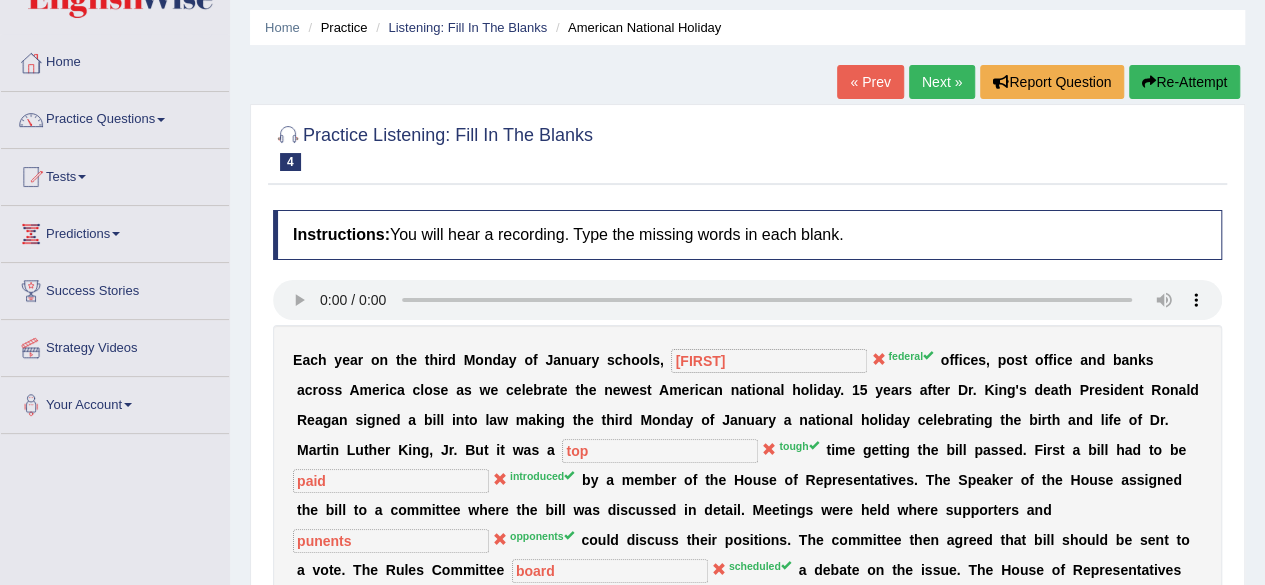 scroll, scrollTop: 0, scrollLeft: 0, axis: both 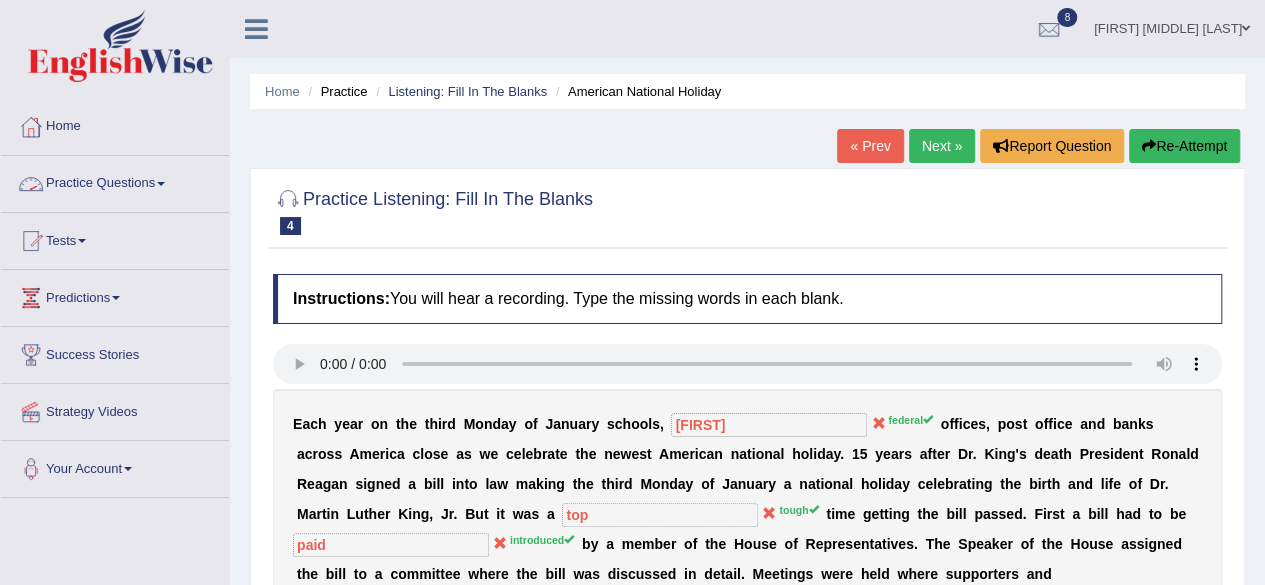 click at bounding box center [161, 184] 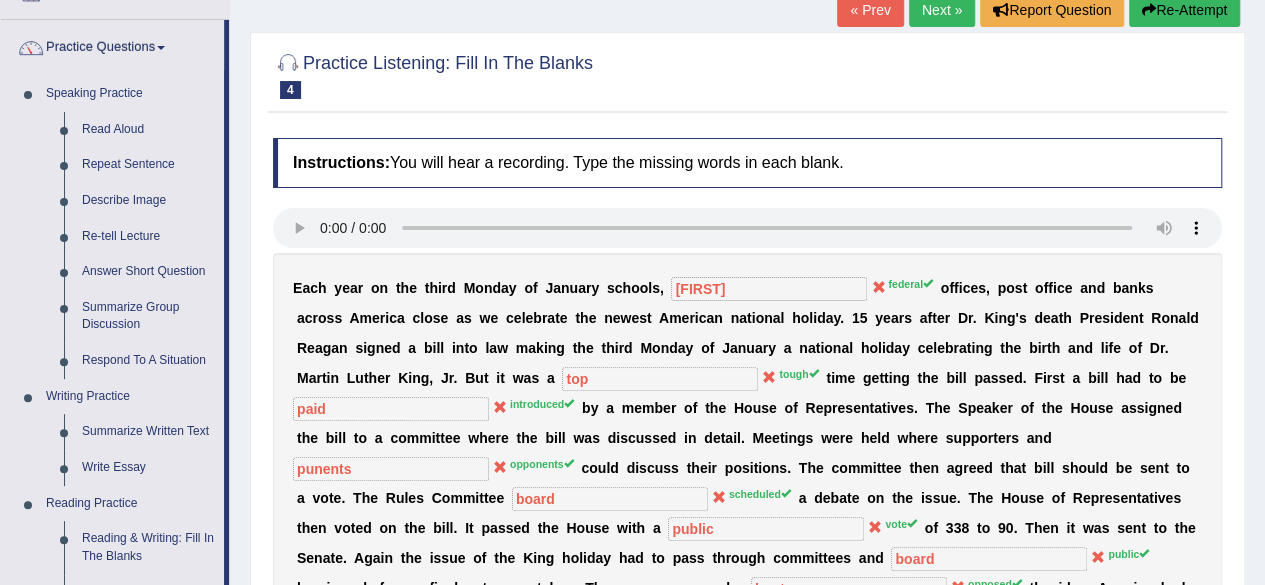 scroll, scrollTop: 0, scrollLeft: 0, axis: both 